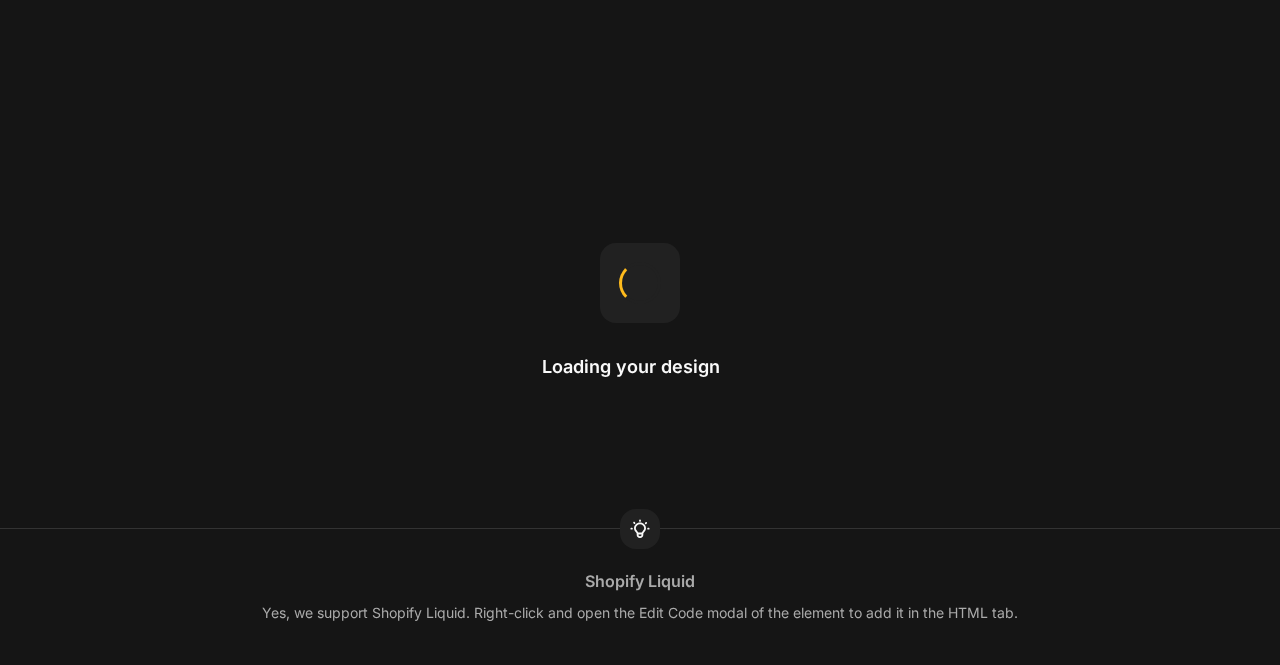 scroll, scrollTop: 0, scrollLeft: 0, axis: both 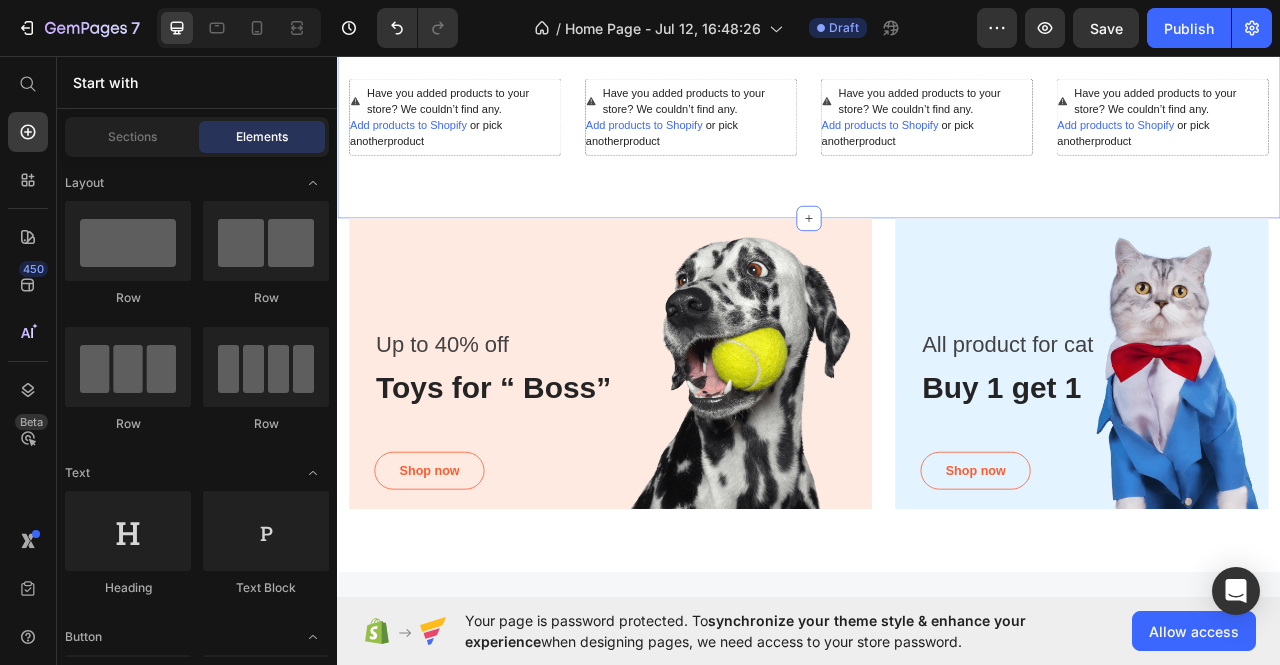 click on "Most Interested" at bounding box center (937, -55) 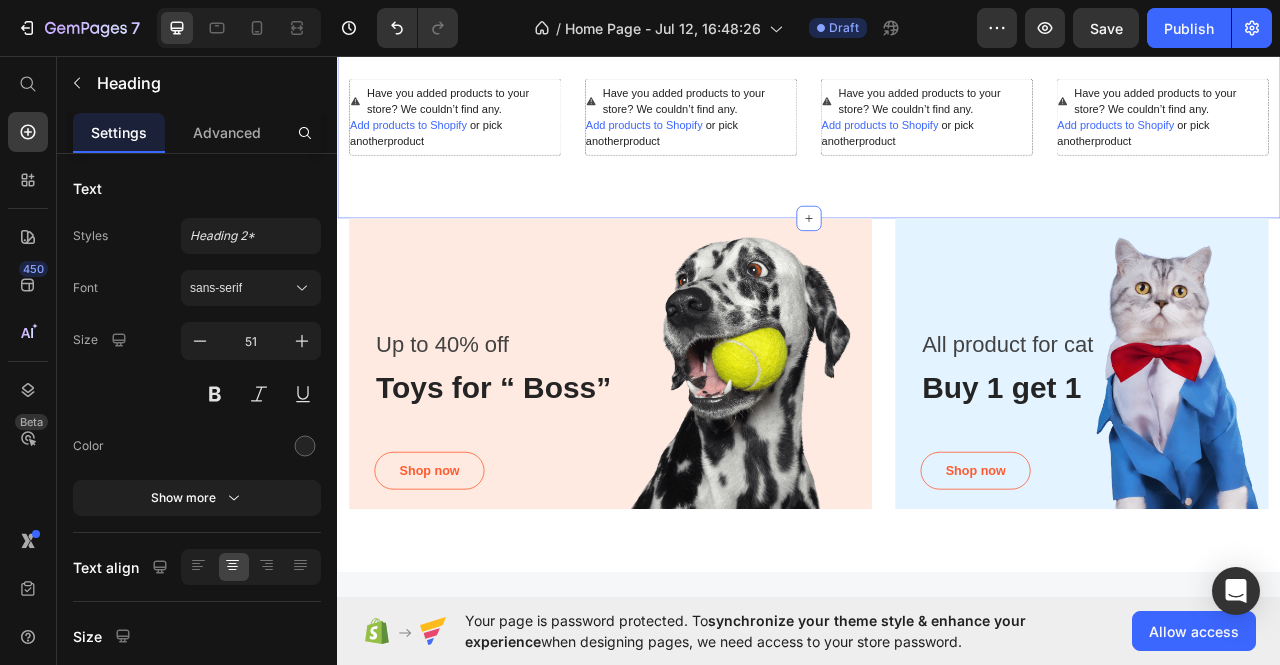click on "Most Interested Heading   16 “Best pet products reviewed” Text block Row Have you added products to your store? We couldn’t find any. Add products to Shopify   or pick another  product Product Have you added products to your store? We couldn’t find any. Add products to Shopify   or pick another  product Product Row Have you added products to your store? We couldn’t find any. Add products to Shopify   or pick another  product Product Have you added products to your store? We couldn’t find any. Add products to Shopify   or pick another  product Product Row Row Section 3" at bounding box center (937, 88) 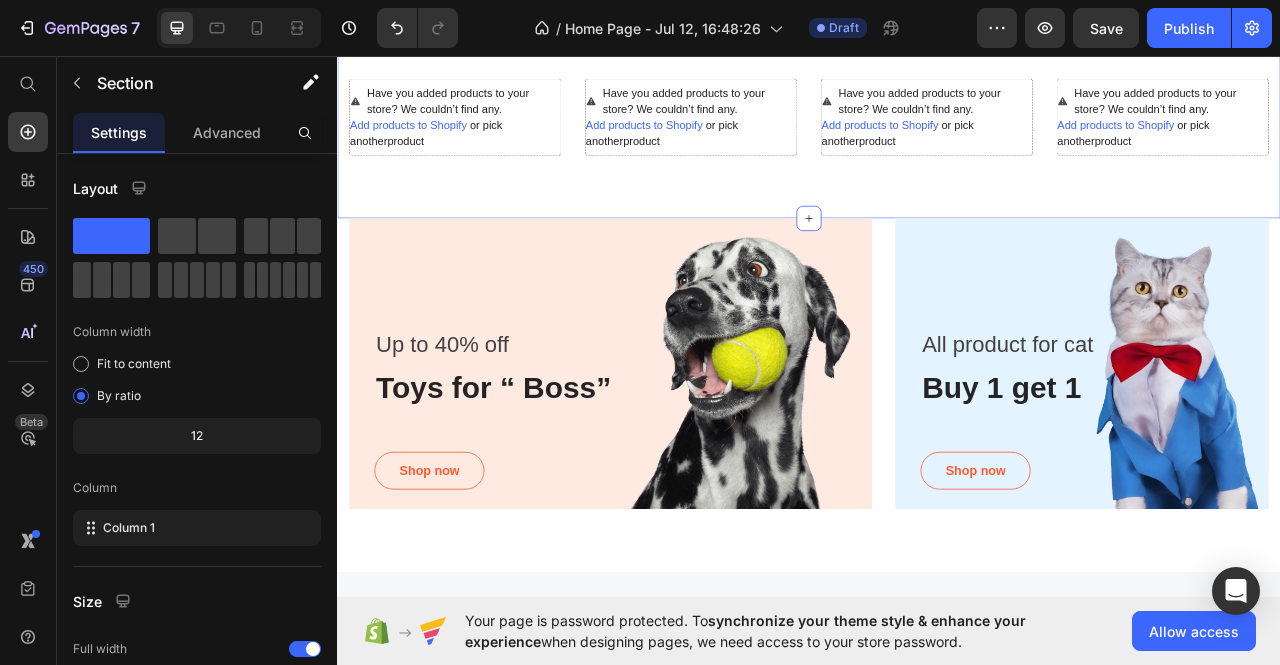 click 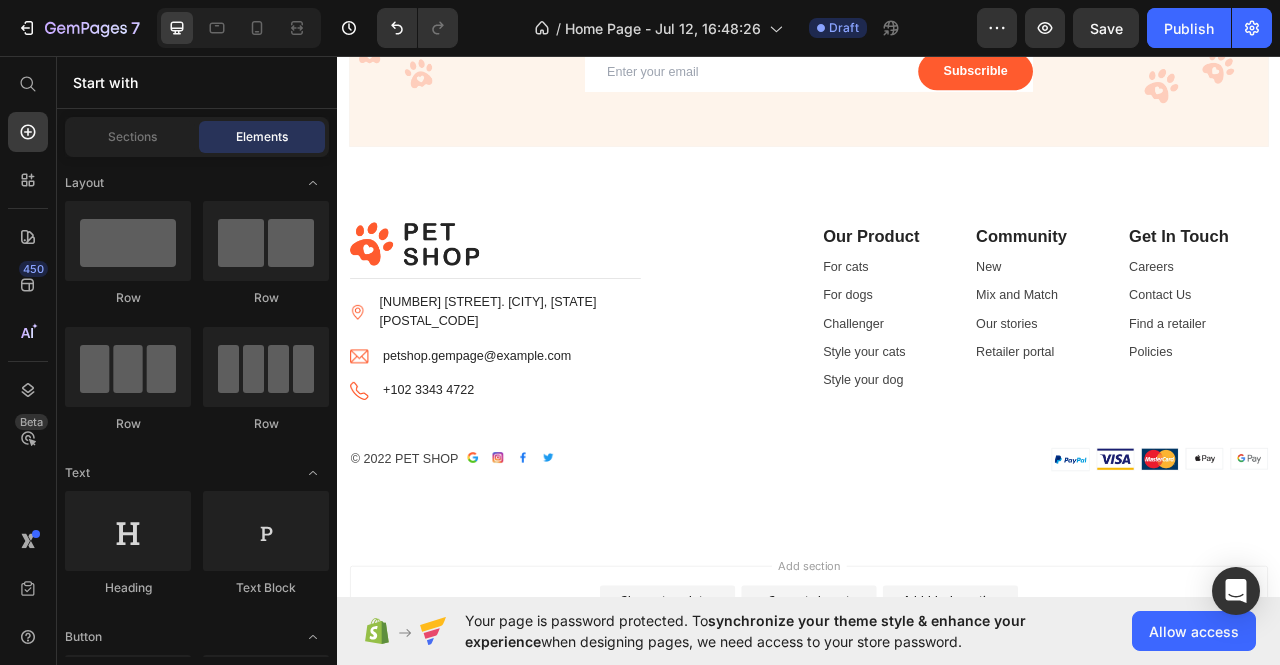 scroll, scrollTop: 3410, scrollLeft: 0, axis: vertical 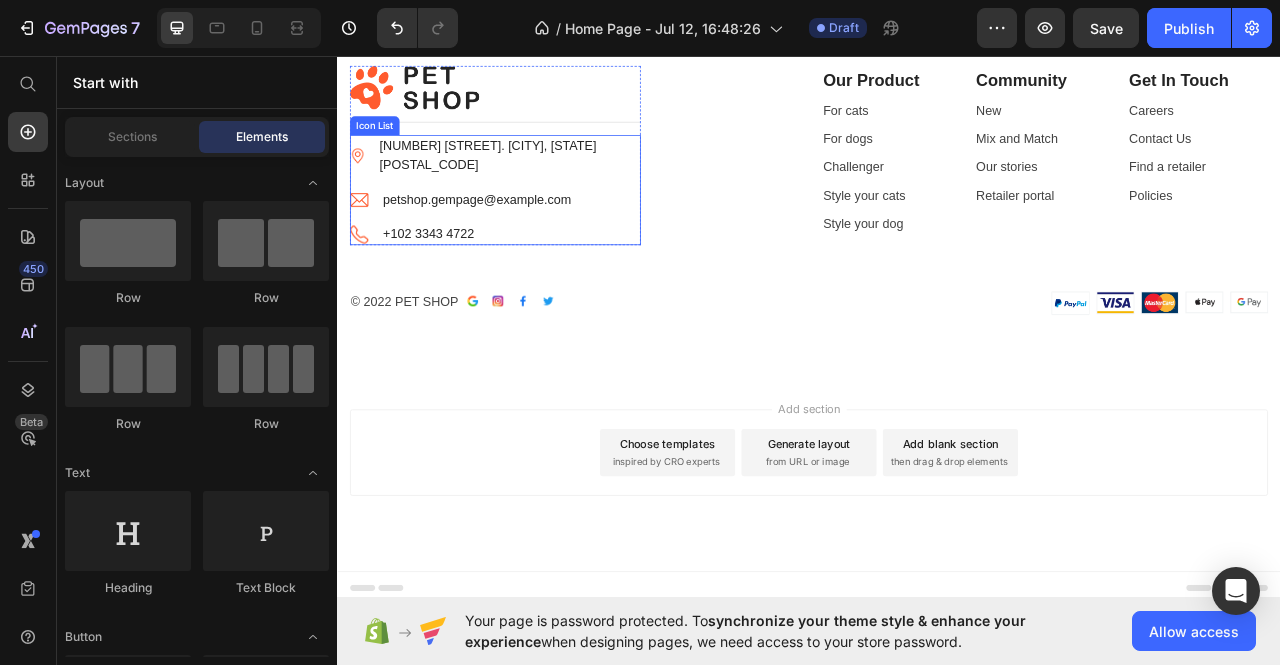 click on "Image petshop.gempage@example.com Text block" at bounding box center (538, 240) 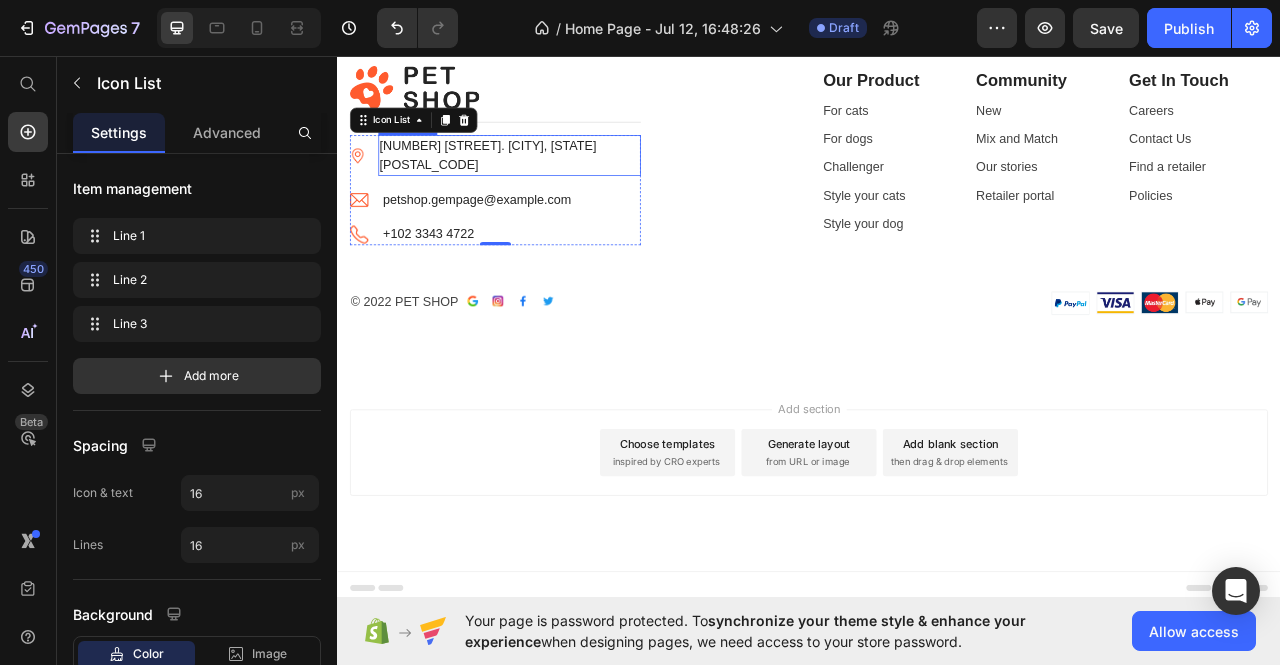 click on "[NUMBER] [STREET]. [CITY], [STATE] [POSTAL_CODE]" at bounding box center [556, 184] 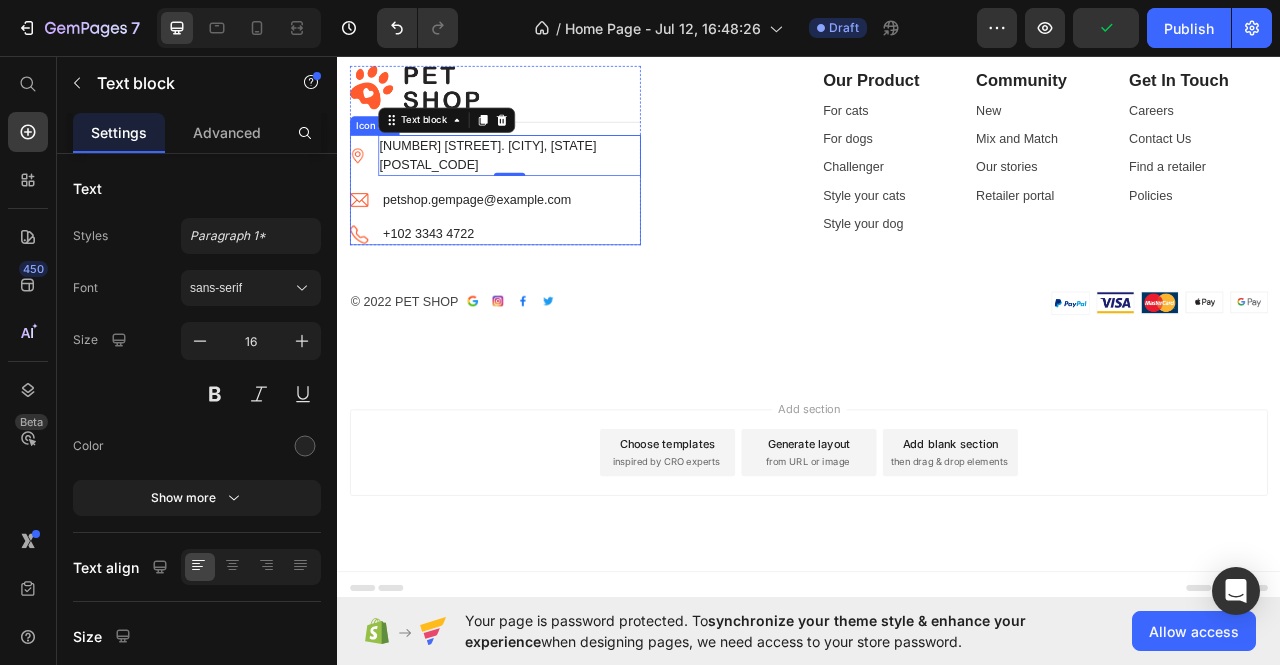 click on "Image petshop.gempage@example.com Text block" at bounding box center (538, 240) 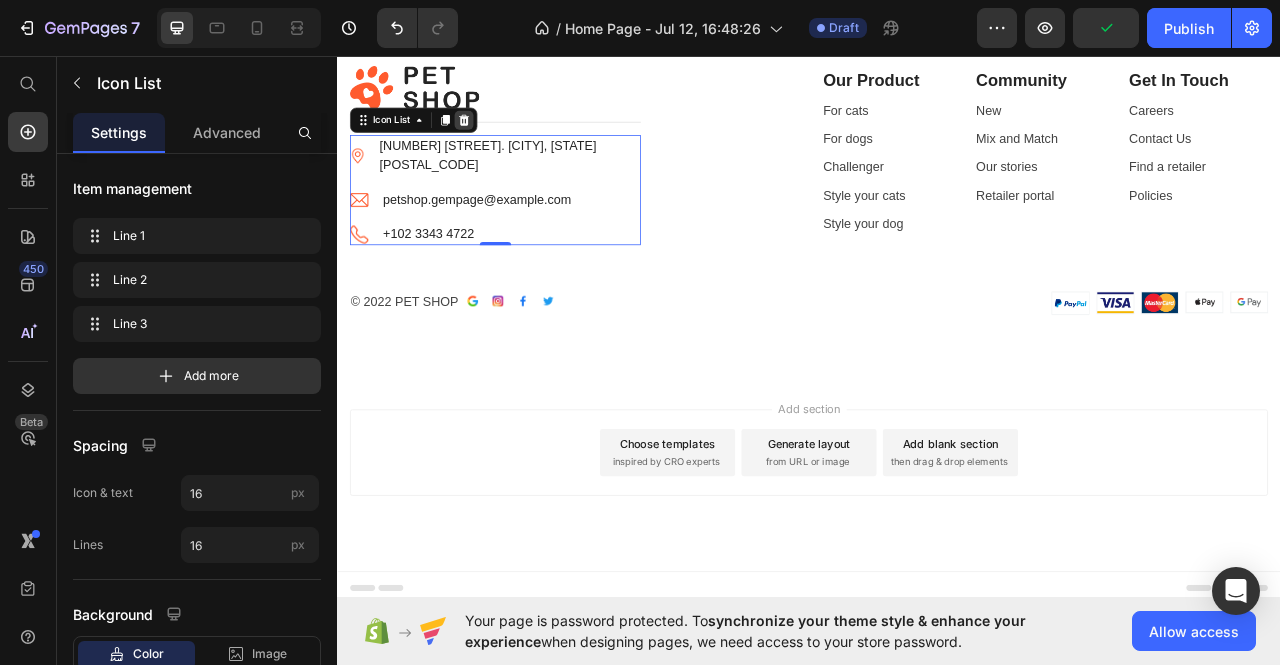 click at bounding box center (498, 139) 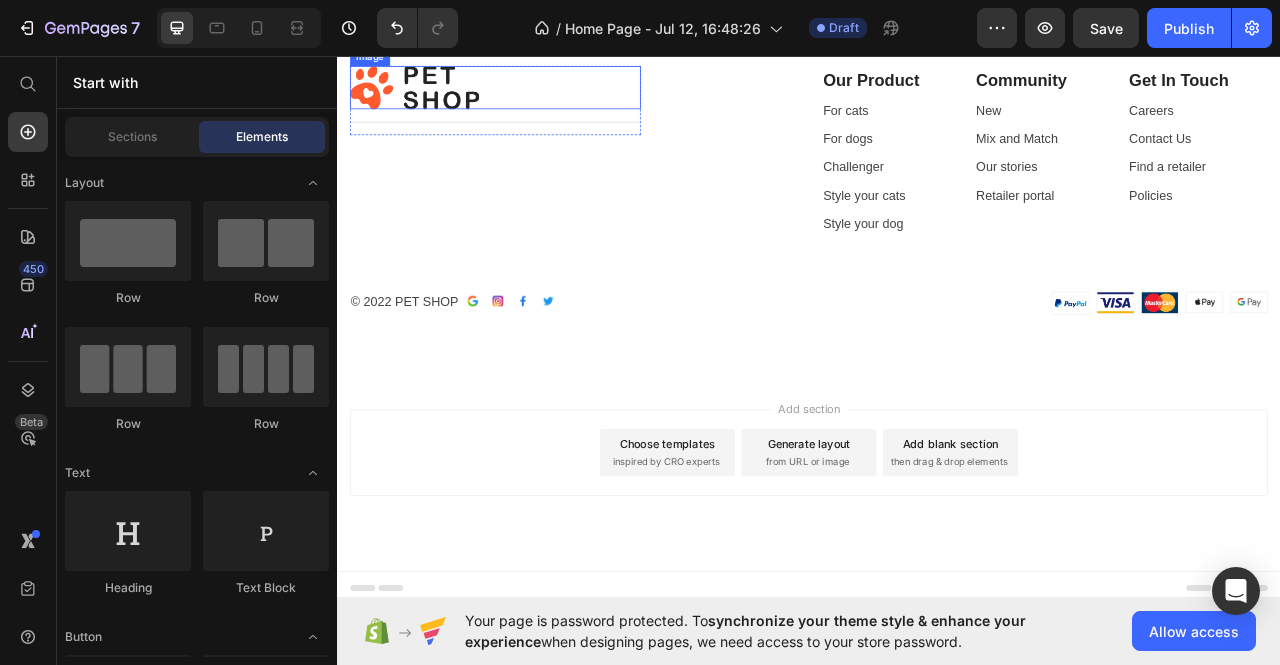 scroll, scrollTop: 3493, scrollLeft: 0, axis: vertical 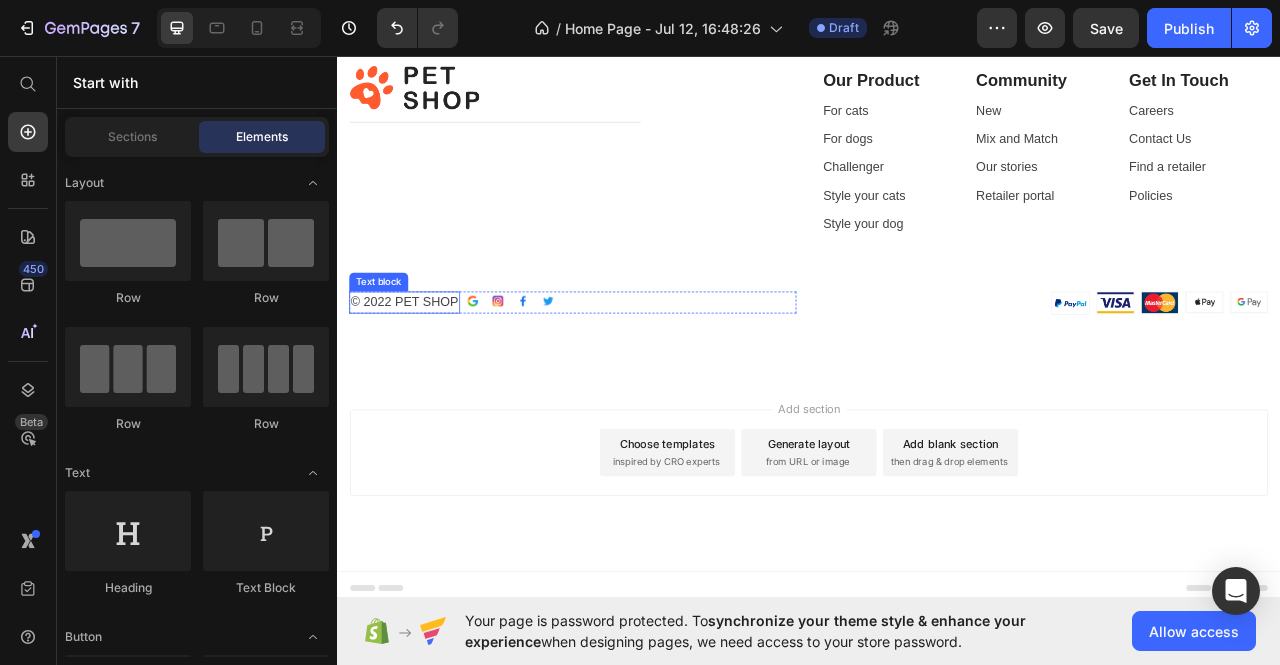 click on "© 2022 PET SHOP" at bounding box center (422, 371) 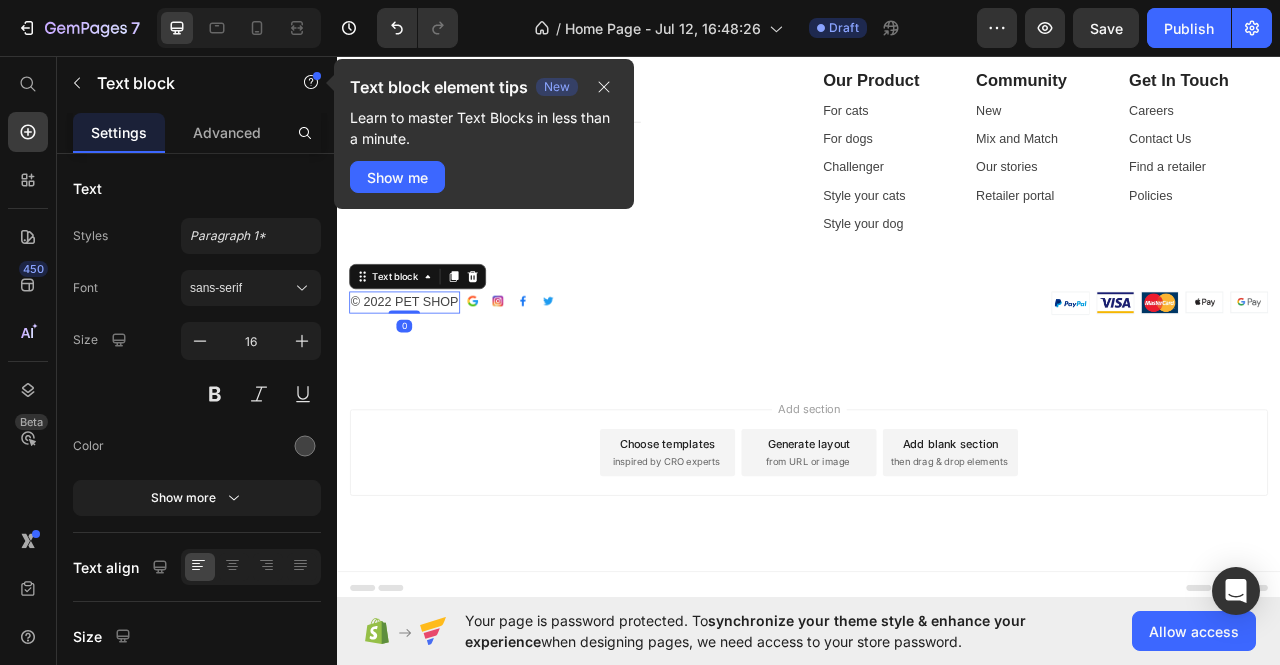 click on "© 2022 PET SHOP" at bounding box center (422, 371) 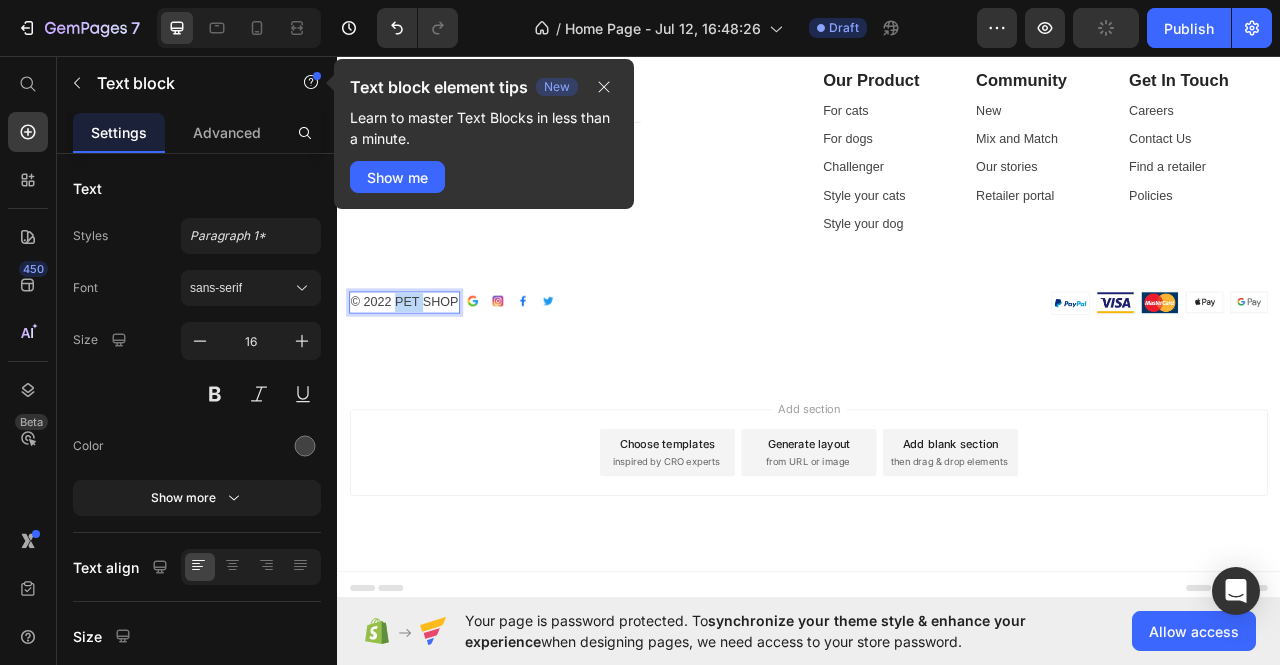 click on "© 2022 PET SHOP" at bounding box center (422, 371) 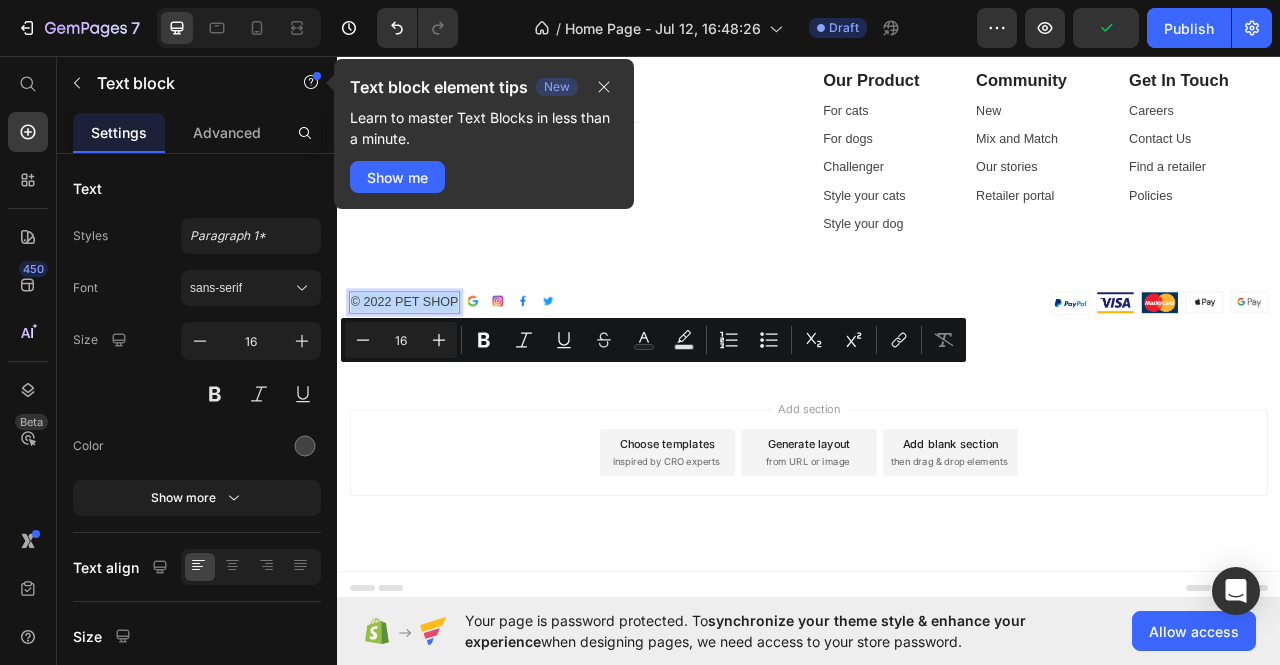 click on "© 2022 PET SHOP" at bounding box center (422, 371) 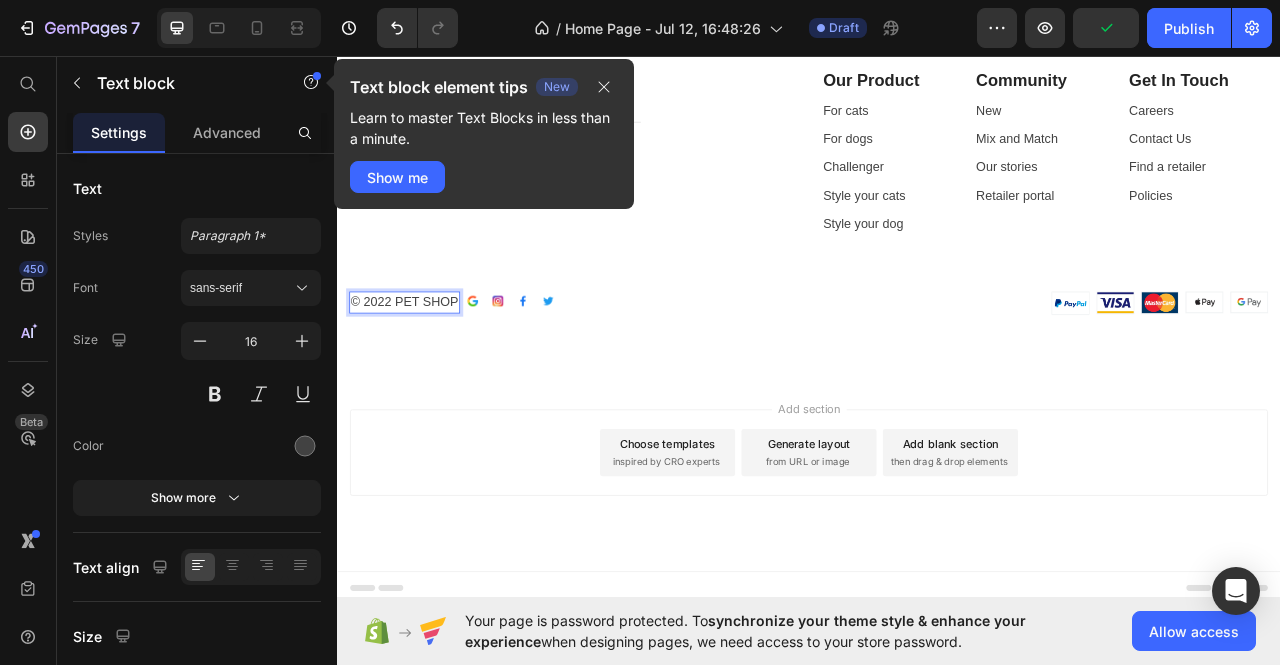 click on "© 2022 PET SHOP" at bounding box center (422, 371) 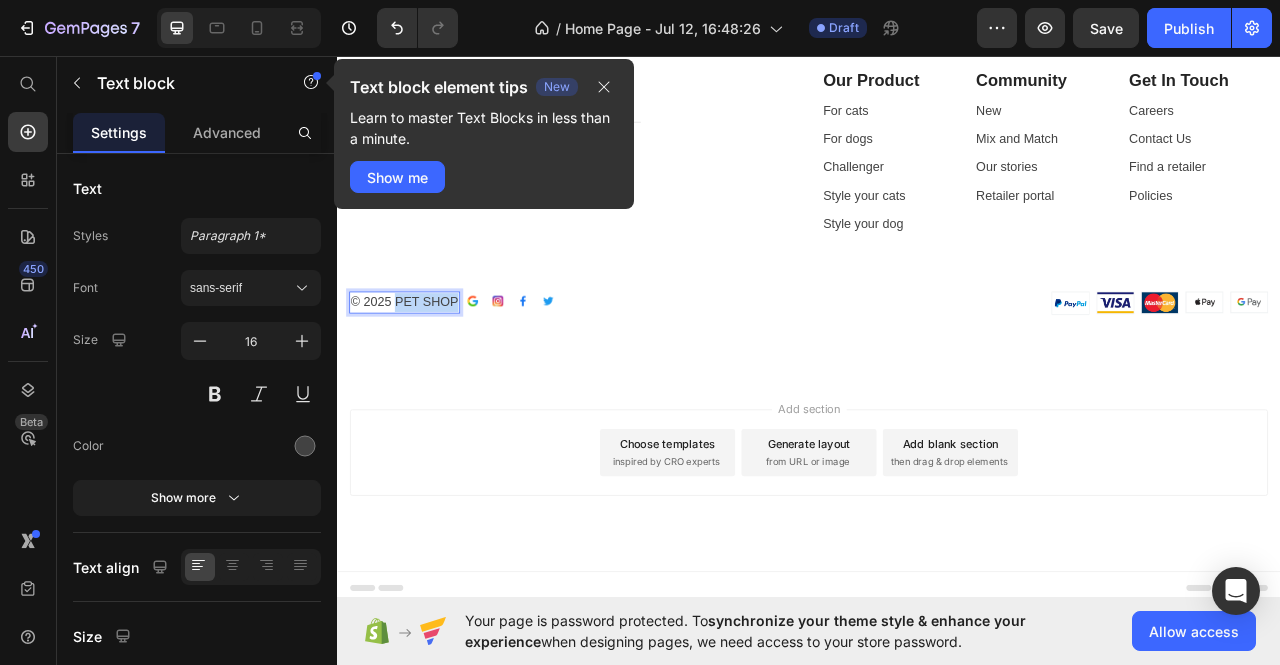 drag, startPoint x: 413, startPoint y: 460, endPoint x: 502, endPoint y: 467, distance: 89.27486 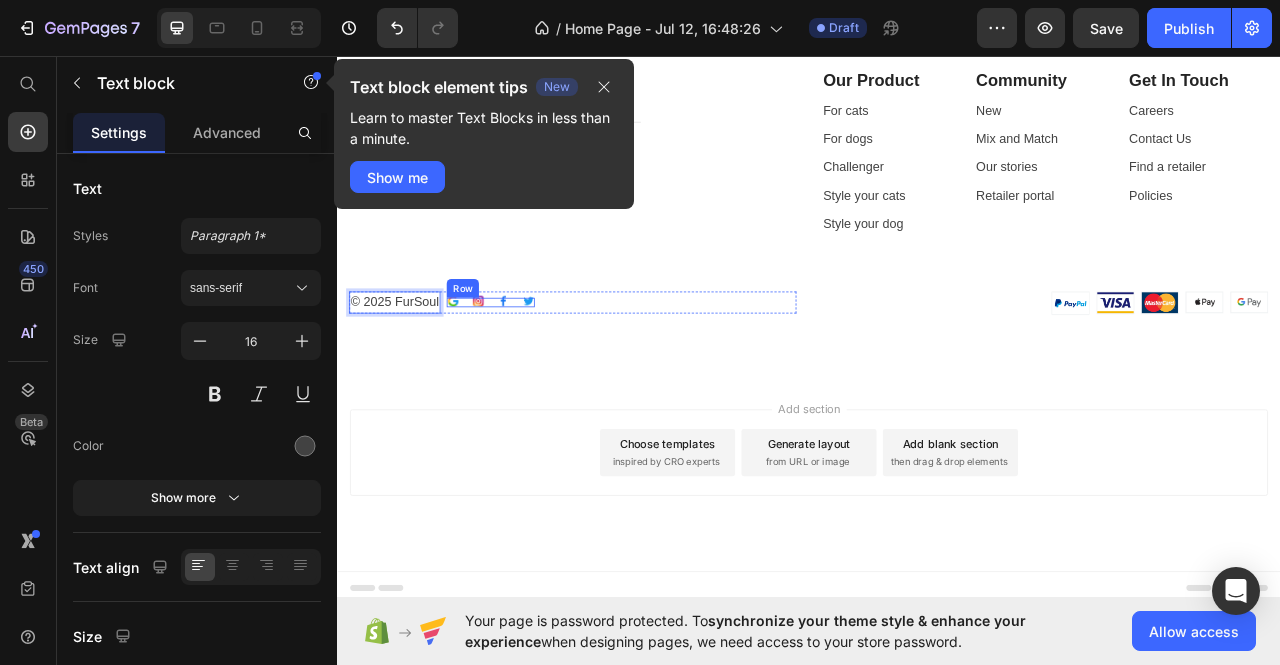 click on "Image Image Image Image Row" at bounding box center (532, 371) 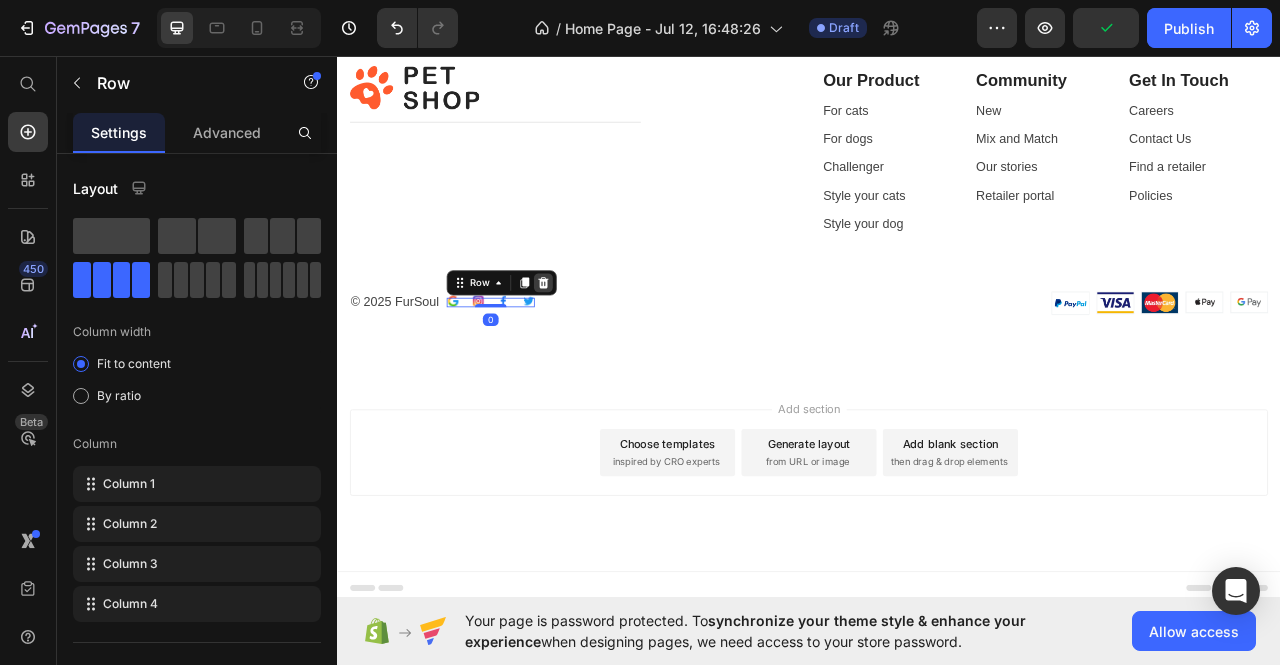 click 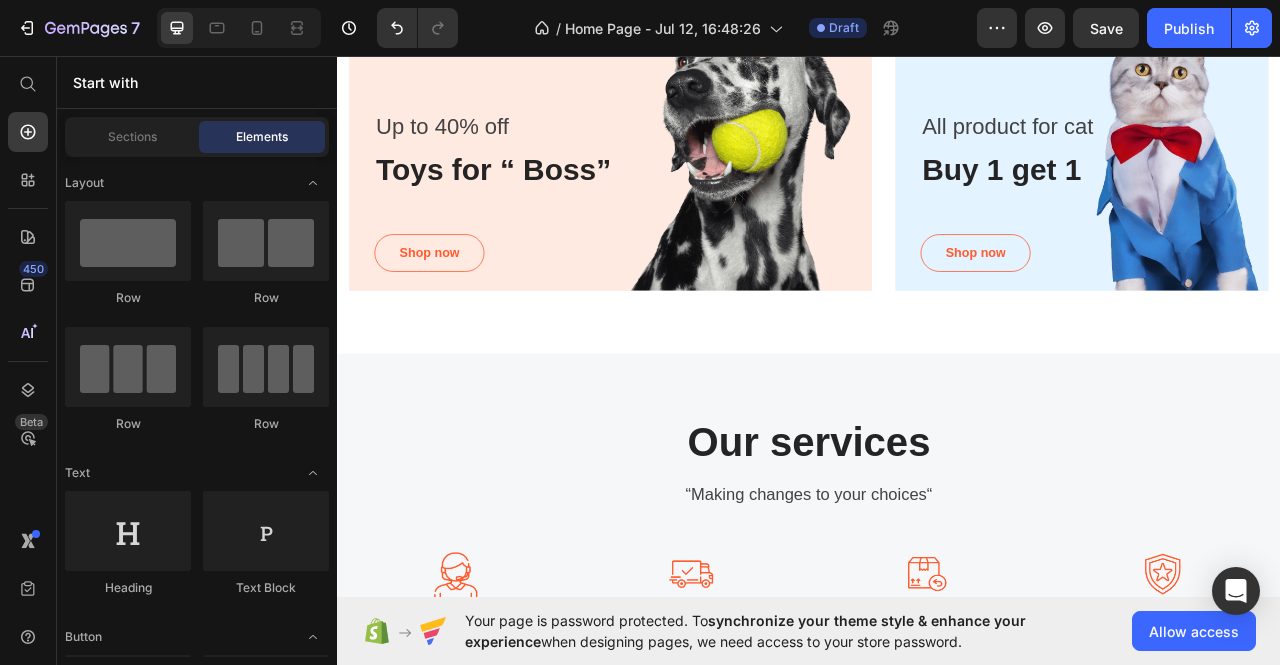 scroll, scrollTop: 0, scrollLeft: 0, axis: both 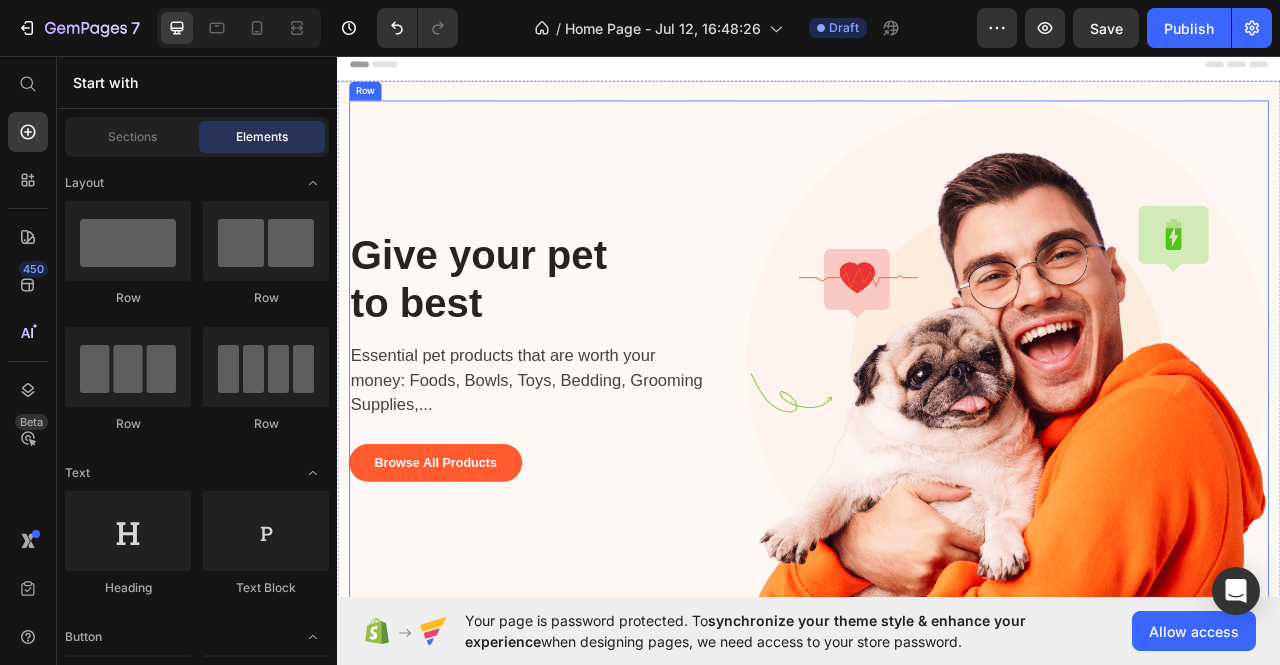 click on "Give your pet to best Heading Essential pet products that are worth your money: Foods, Bowls, Toys, Bedding, Grooming Supplies,... Text block Browse All Products Button" at bounding box center [589, 446] 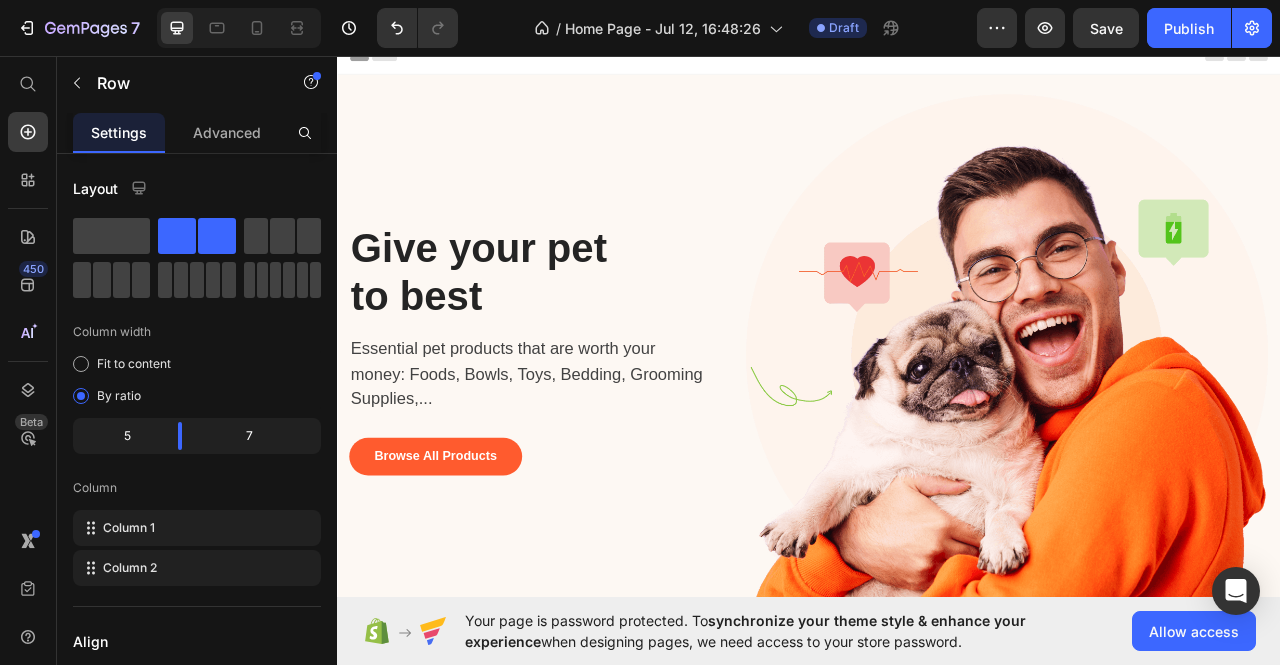 scroll, scrollTop: 0, scrollLeft: 0, axis: both 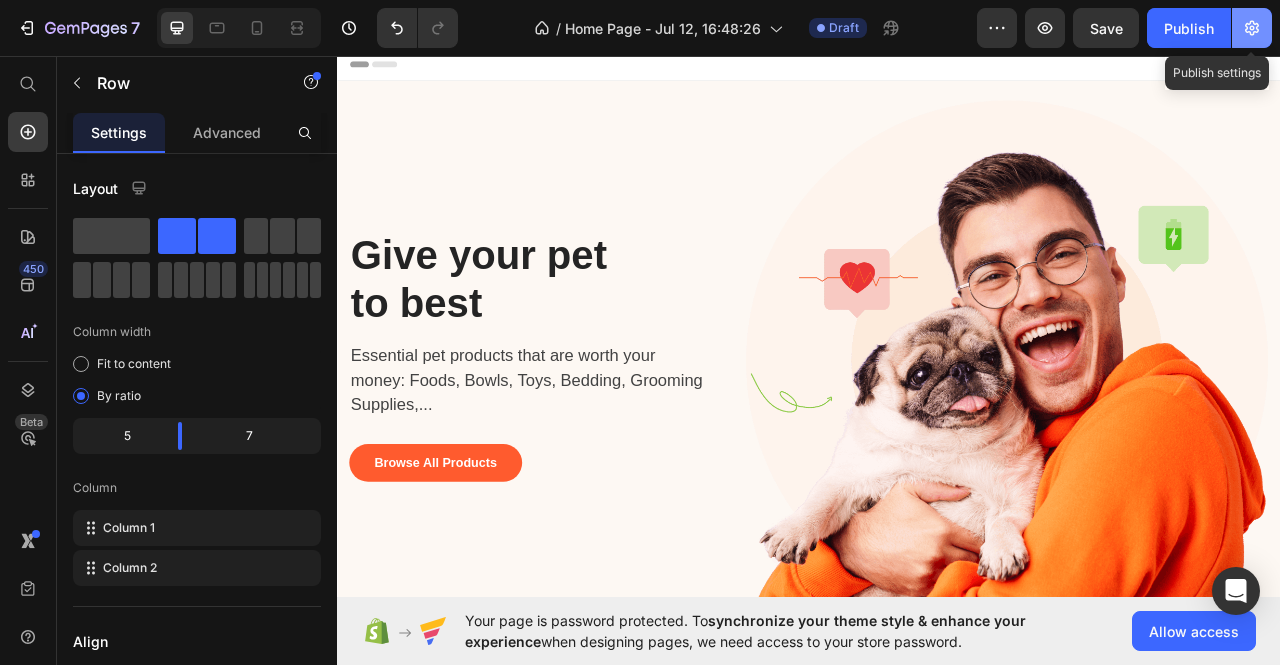 click 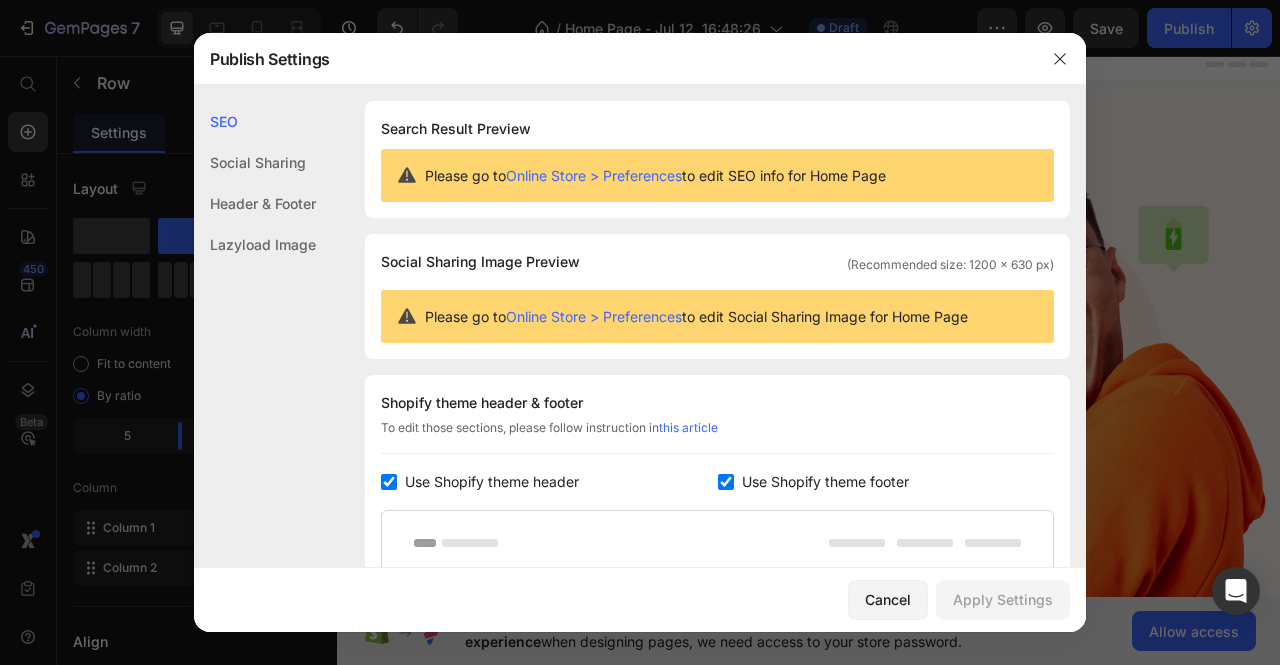 click on "Online Store > Preferences" at bounding box center (594, 175) 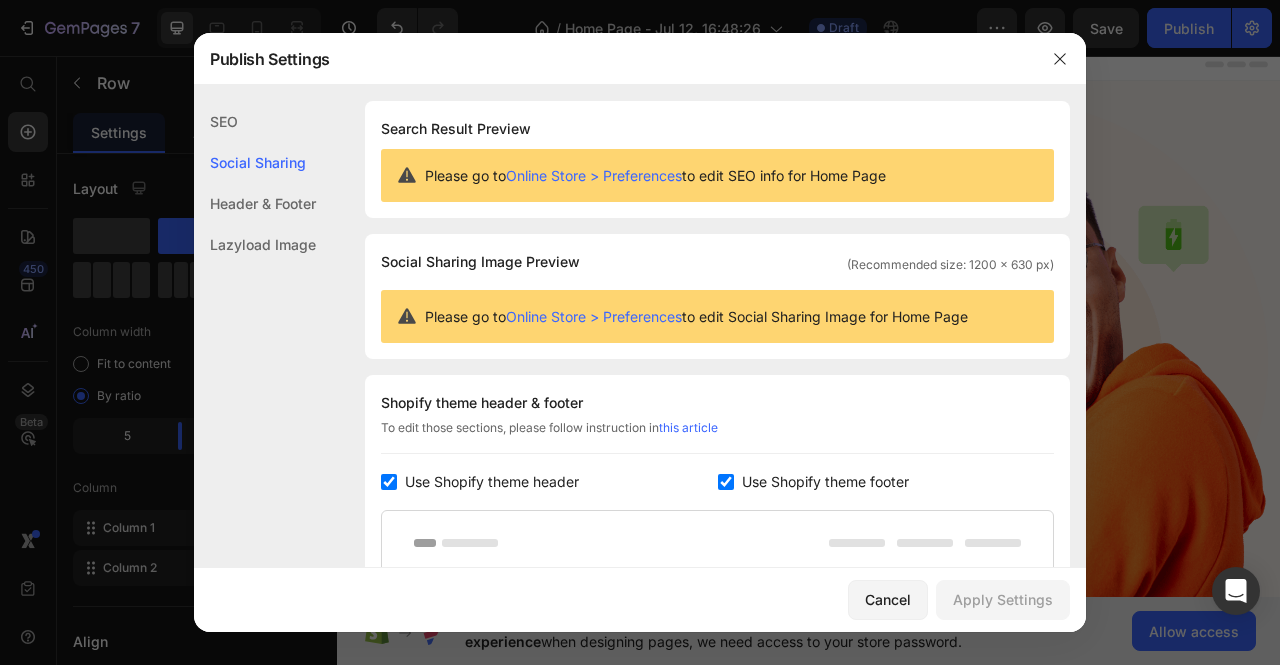 scroll, scrollTop: 326, scrollLeft: 0, axis: vertical 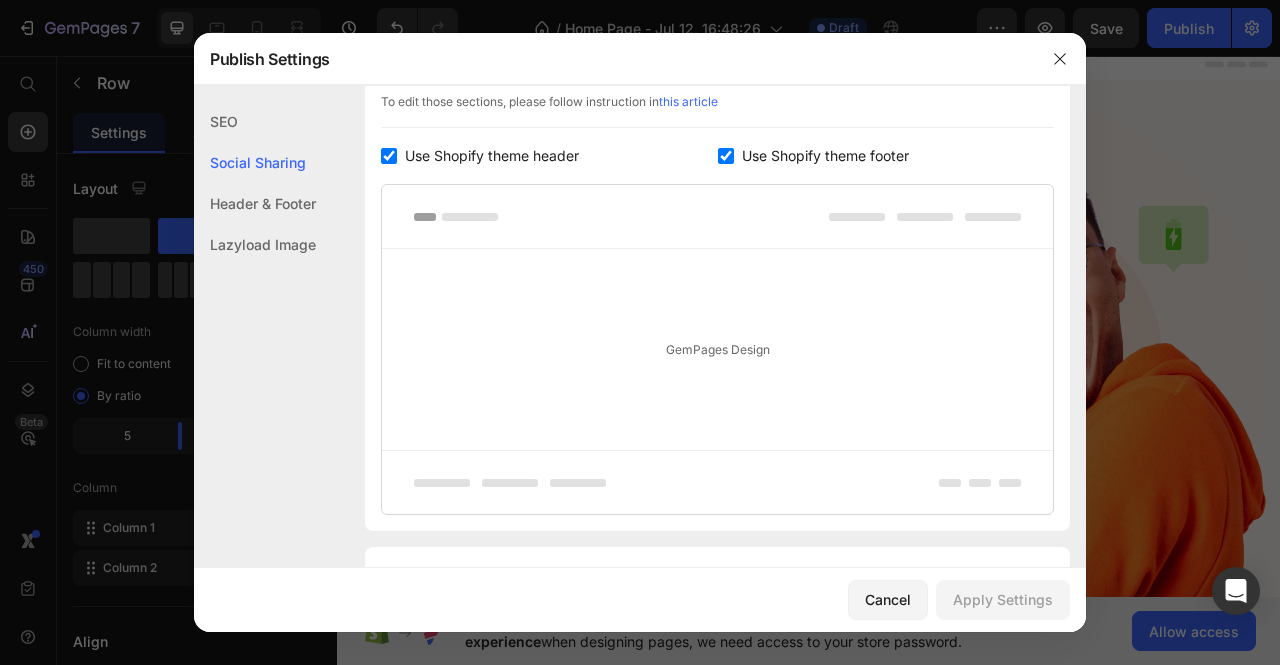 click on "Shopify theme header & footer  To edit those sections, please follow instruction in  this article Use Shopify theme header Use Shopify theme footer GemPages Design" 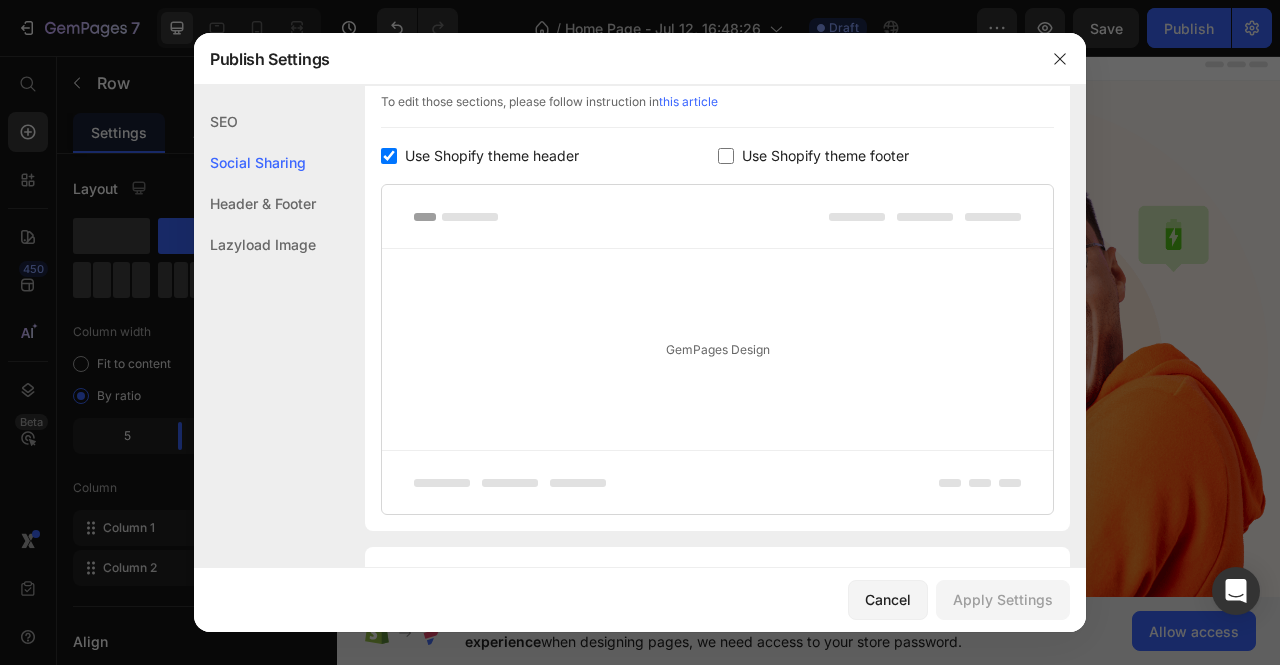 checkbox on "false" 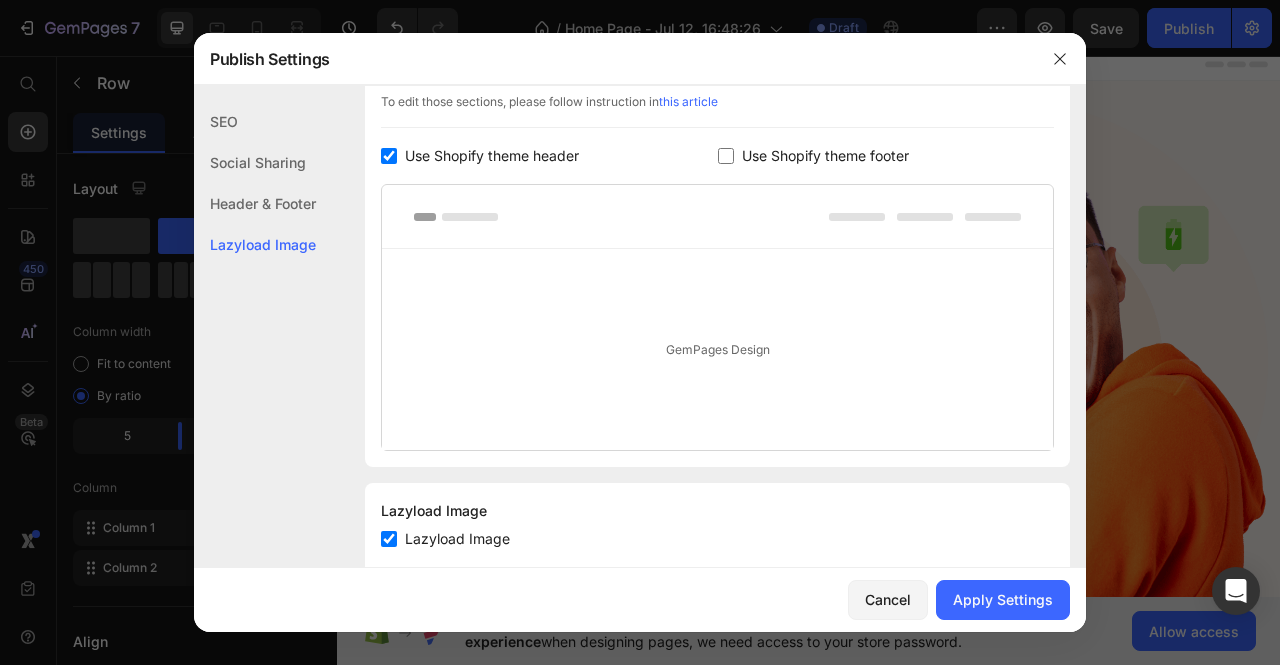 scroll, scrollTop: 372, scrollLeft: 0, axis: vertical 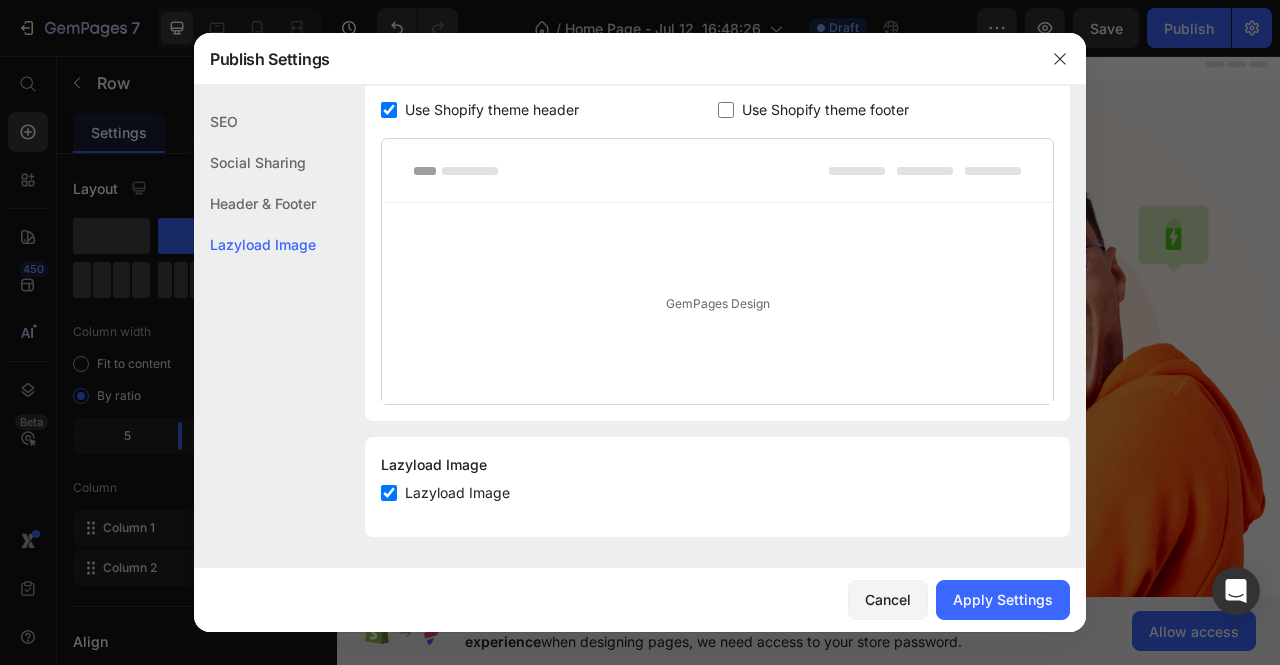 click on "SEO Social Sharing Header & Footer Lazyload Image SEO Search Result Preview Please go to  Online Store > Preferences  to edit SEO info for Home Page Social Sharing Social Sharing Image Preview (Recommended size: 1200 x 630 px) Please go to  Online Store > Preferences  to edit Social Sharing Image for Home Page Header & Footer Shopify theme header & footer  To edit those sections, please follow instruction in  this article Use Shopify theme header Use Shopify theme footer GemPages Design Lazyload Image Lazyload Image Lazyload Image" 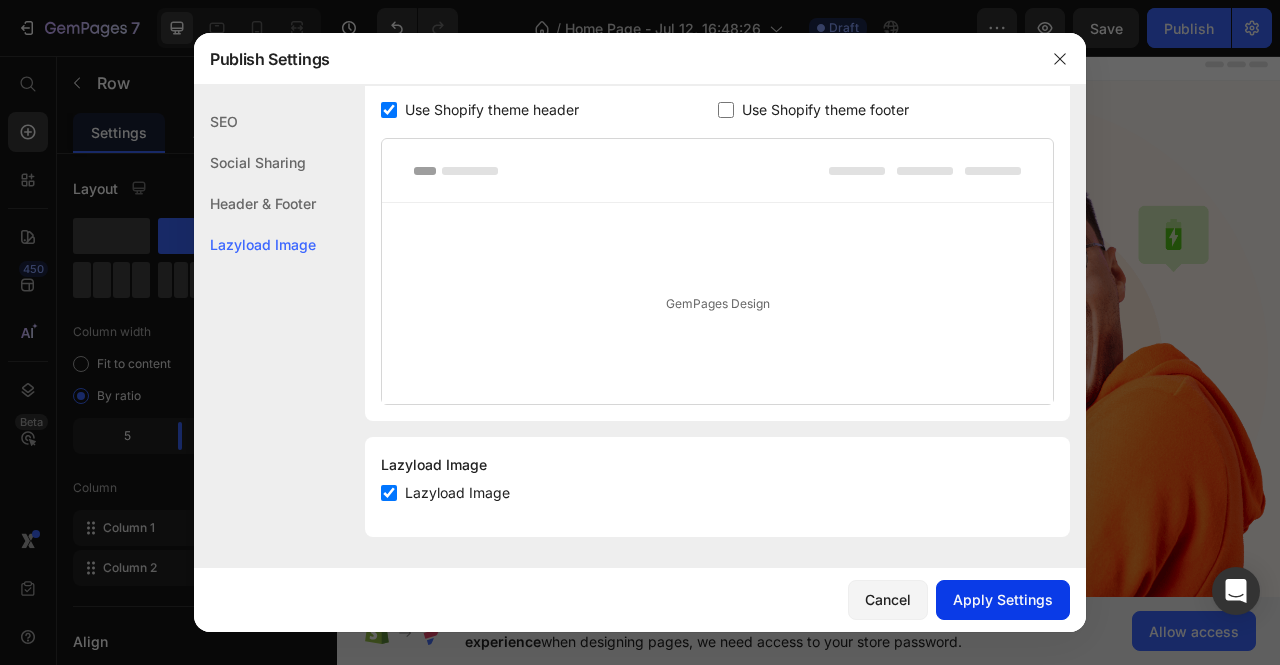 click on "Apply Settings" at bounding box center (1003, 599) 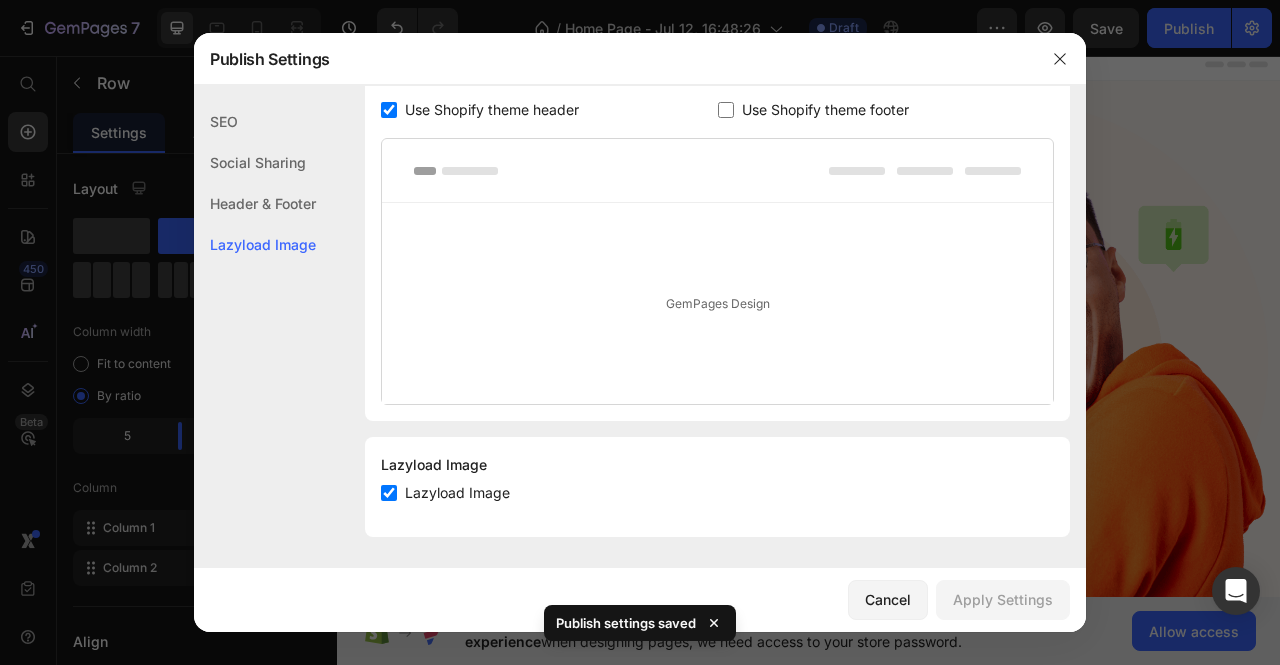 click on "Cancel Apply Settings" at bounding box center (640, 600) 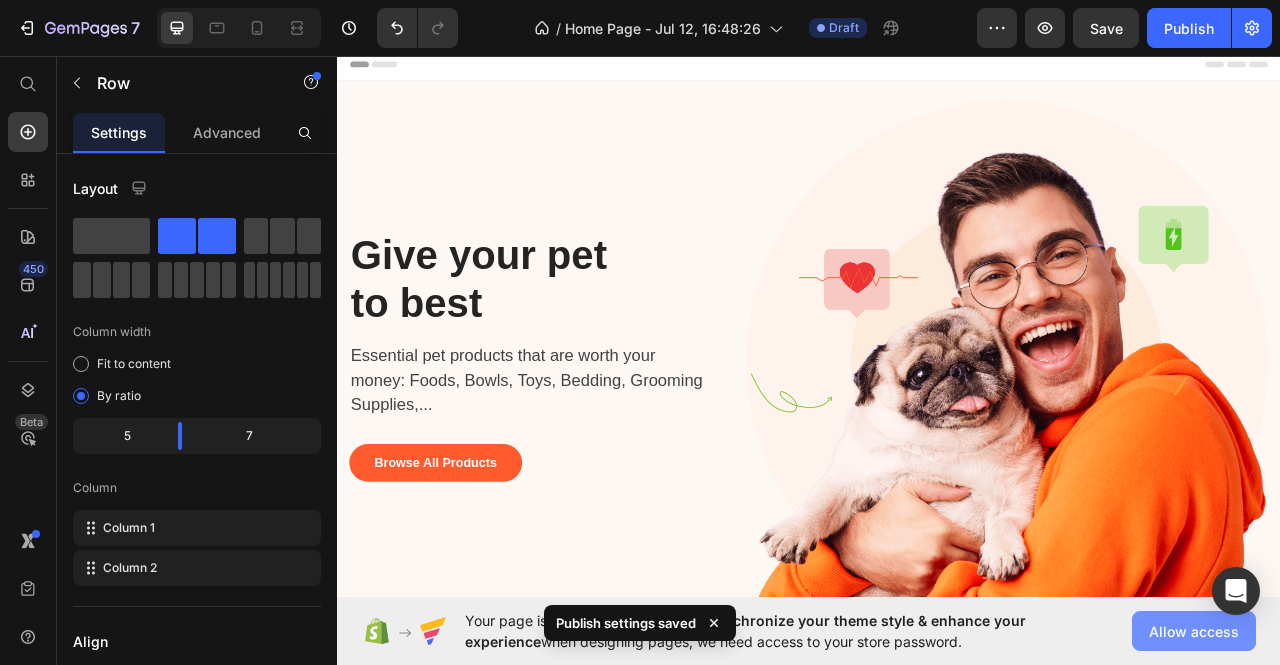 click on "Allow access" at bounding box center (1194, 631) 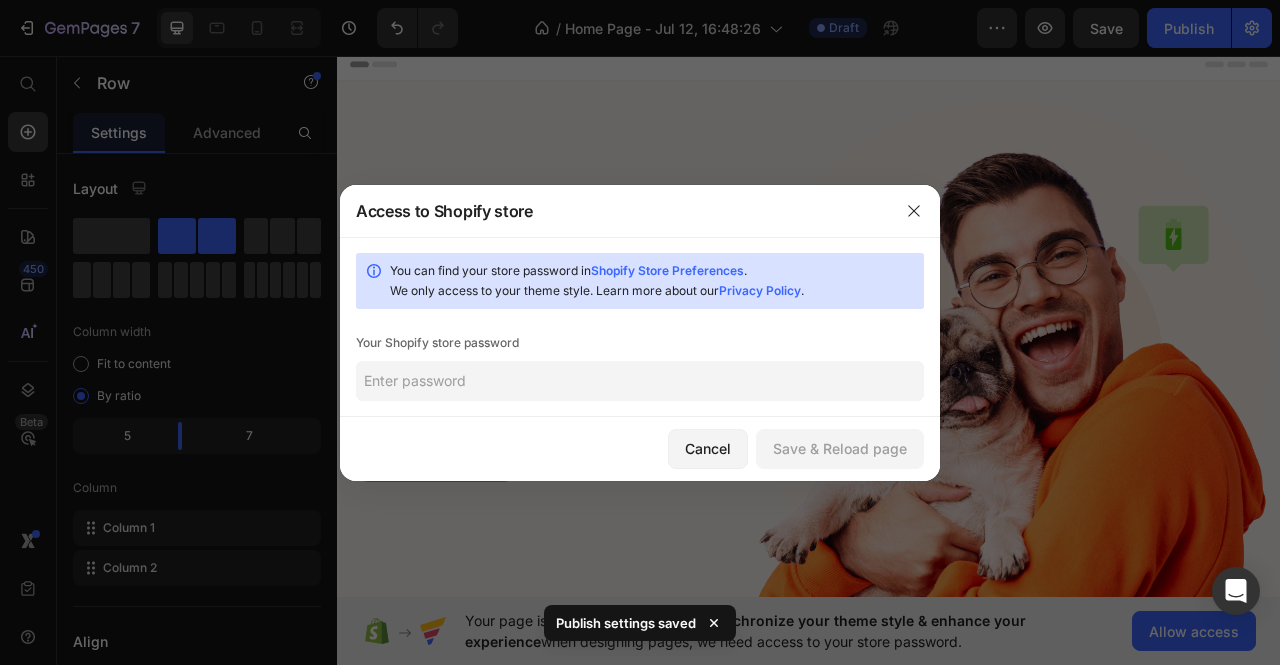 click 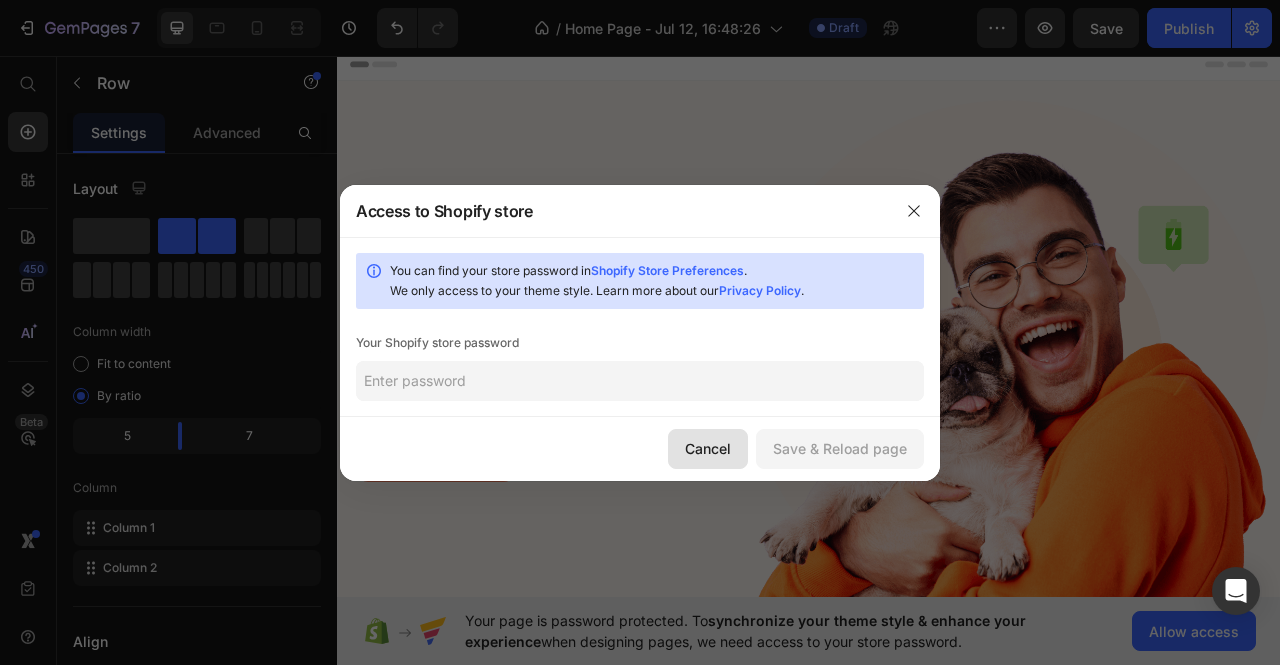click on "Cancel" at bounding box center (708, 448) 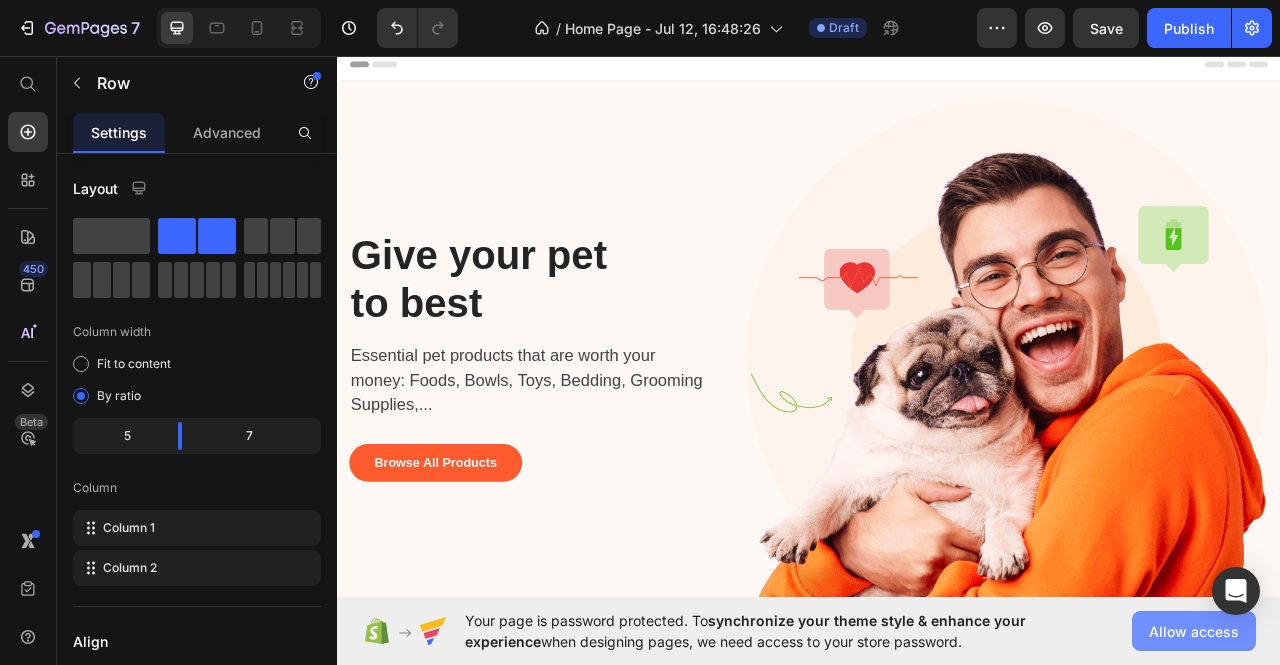 click on "Allow access" at bounding box center (1194, 631) 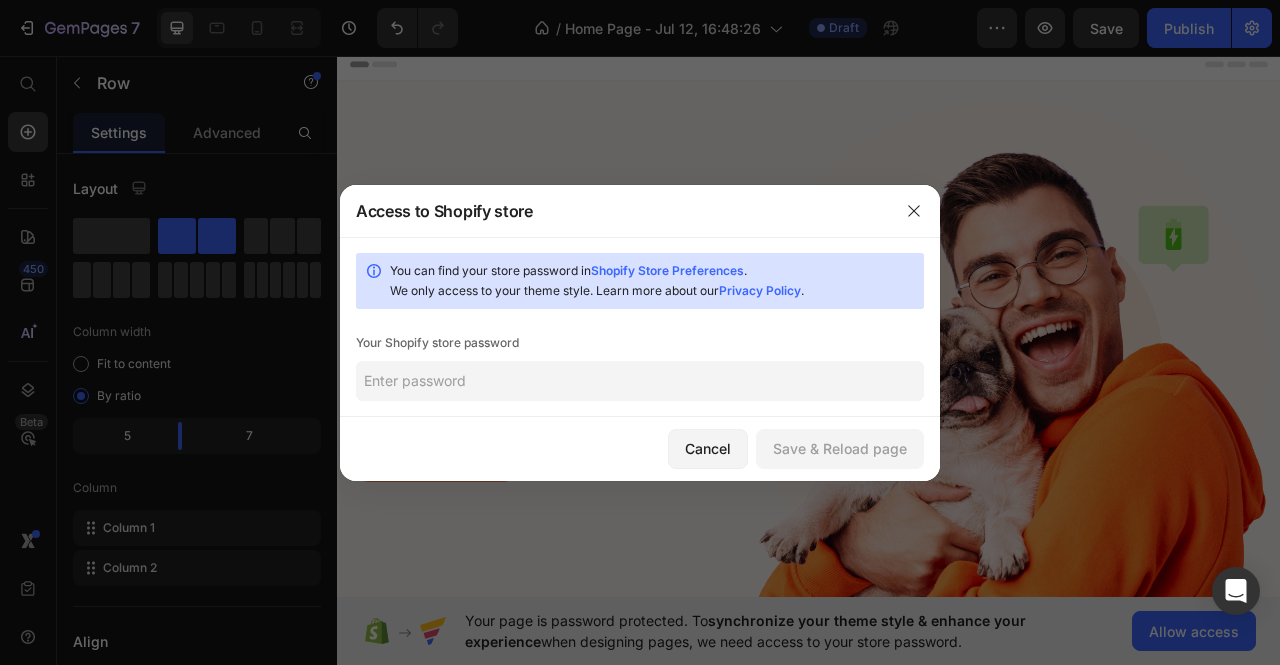 click 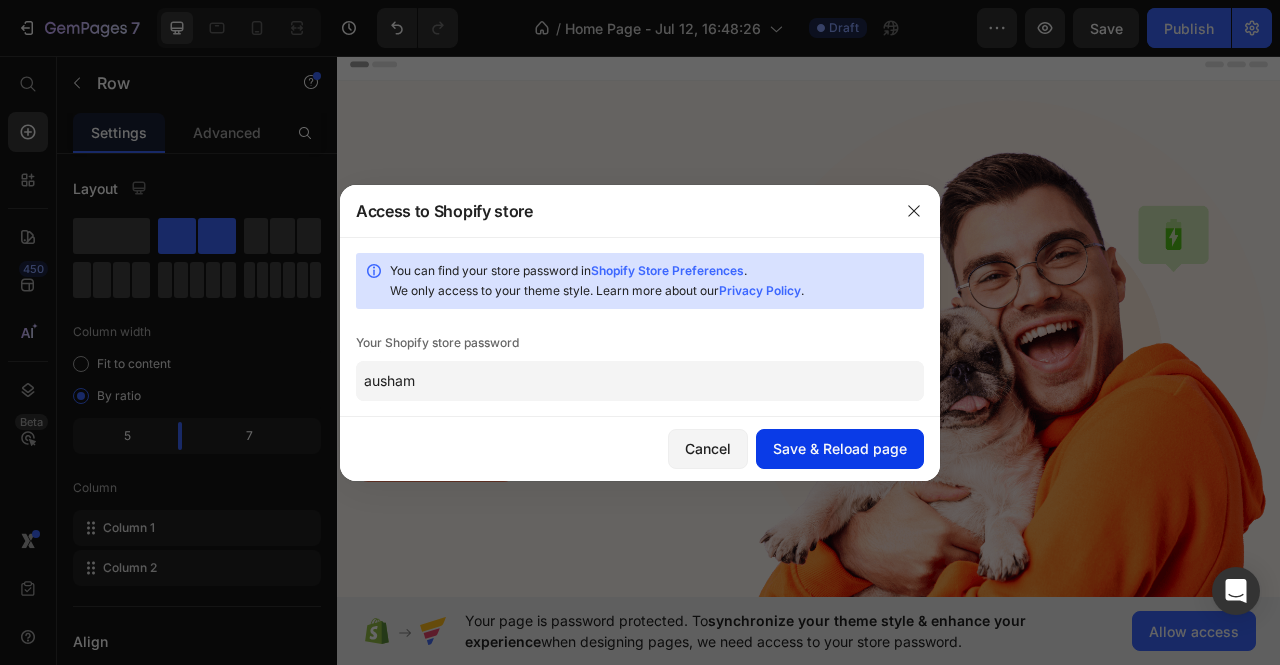 type on "ausham" 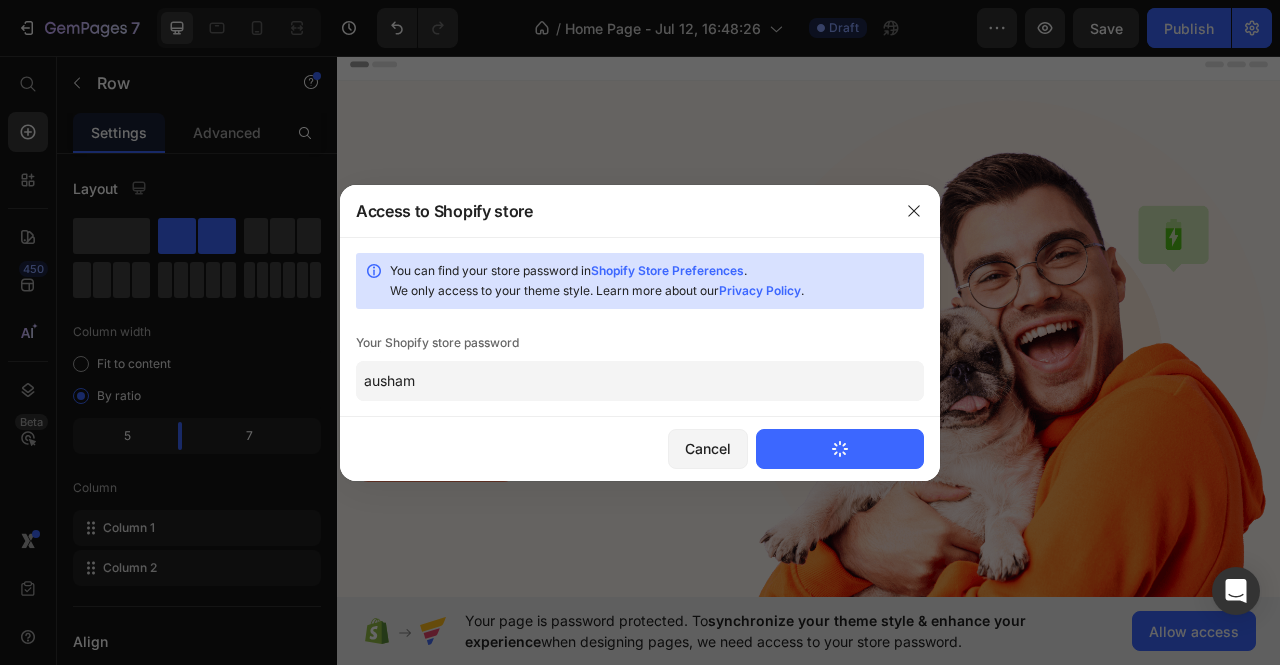 type 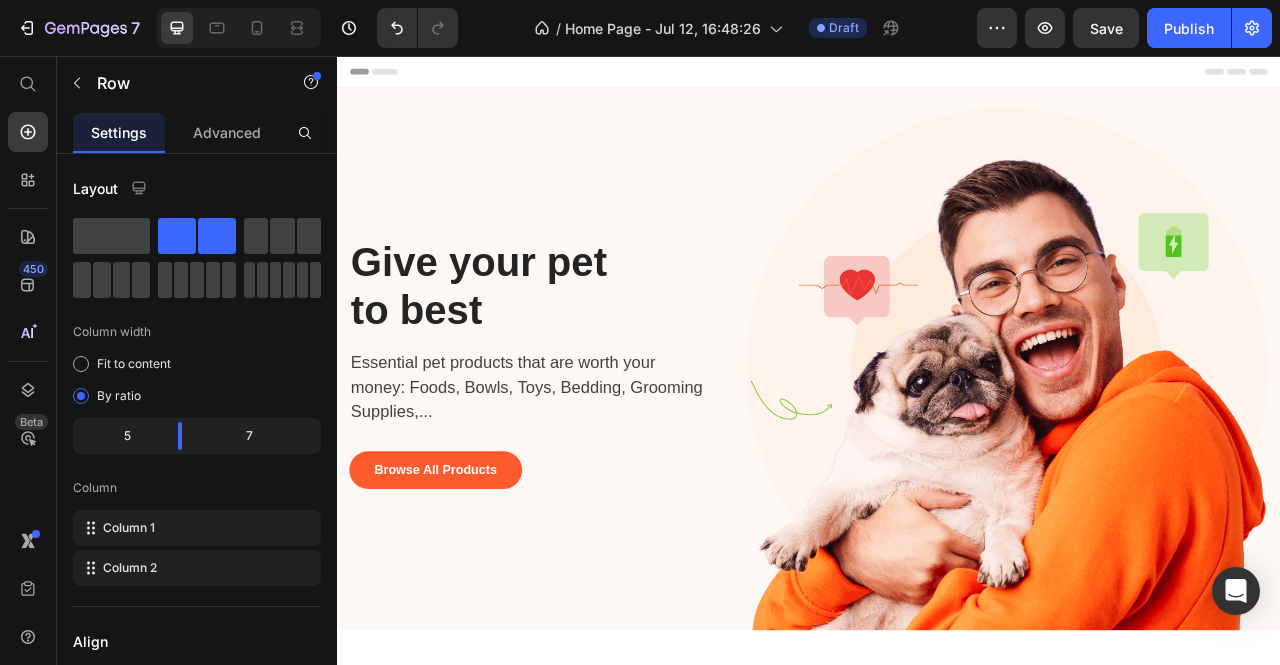 scroll, scrollTop: 0, scrollLeft: 0, axis: both 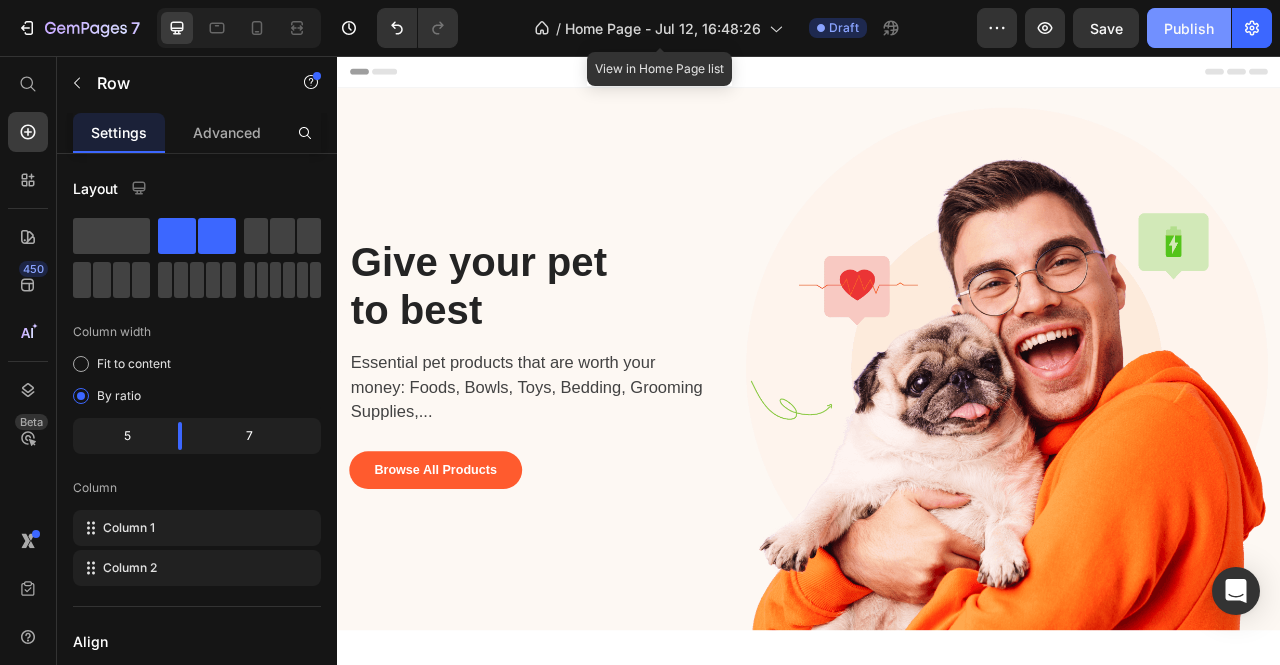 click on "Publish" at bounding box center (1189, 28) 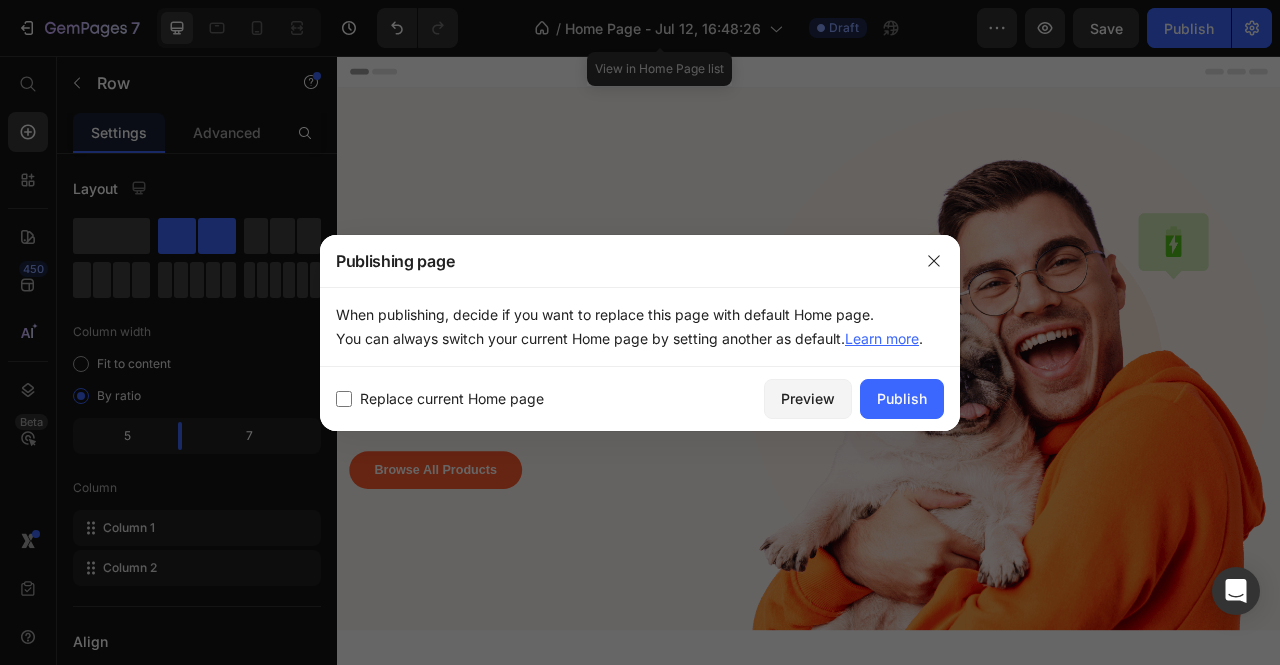 click on "Replace current Home page" at bounding box center [452, 399] 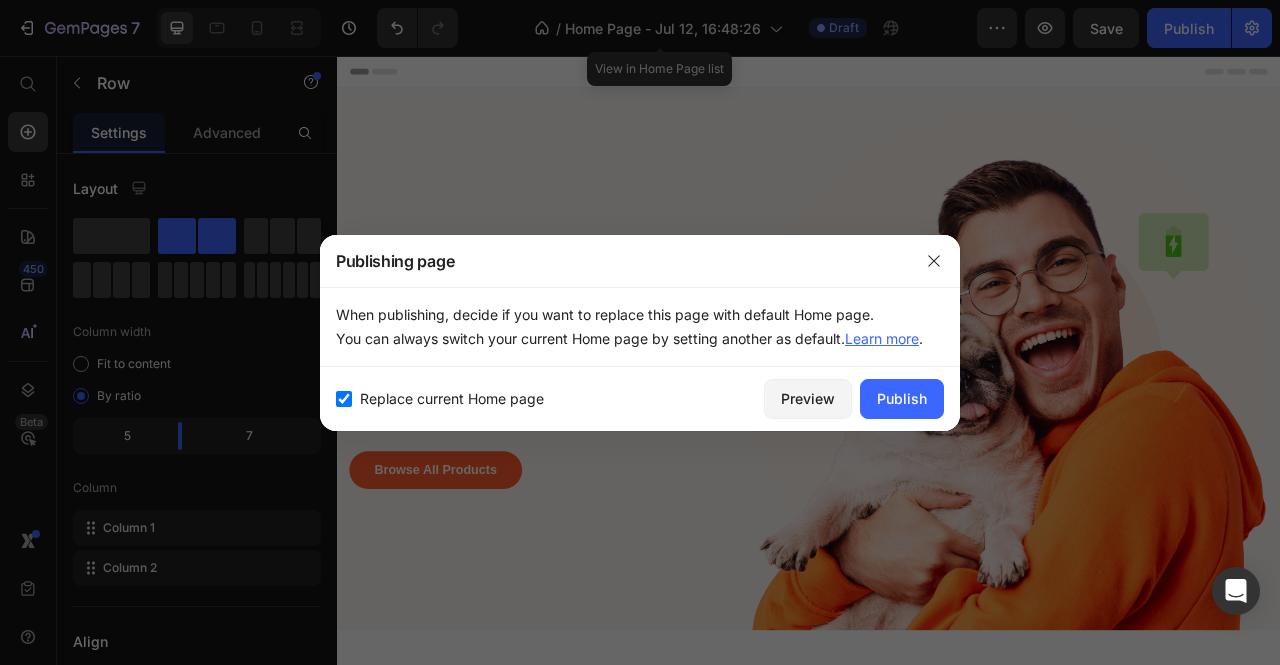 checkbox on "true" 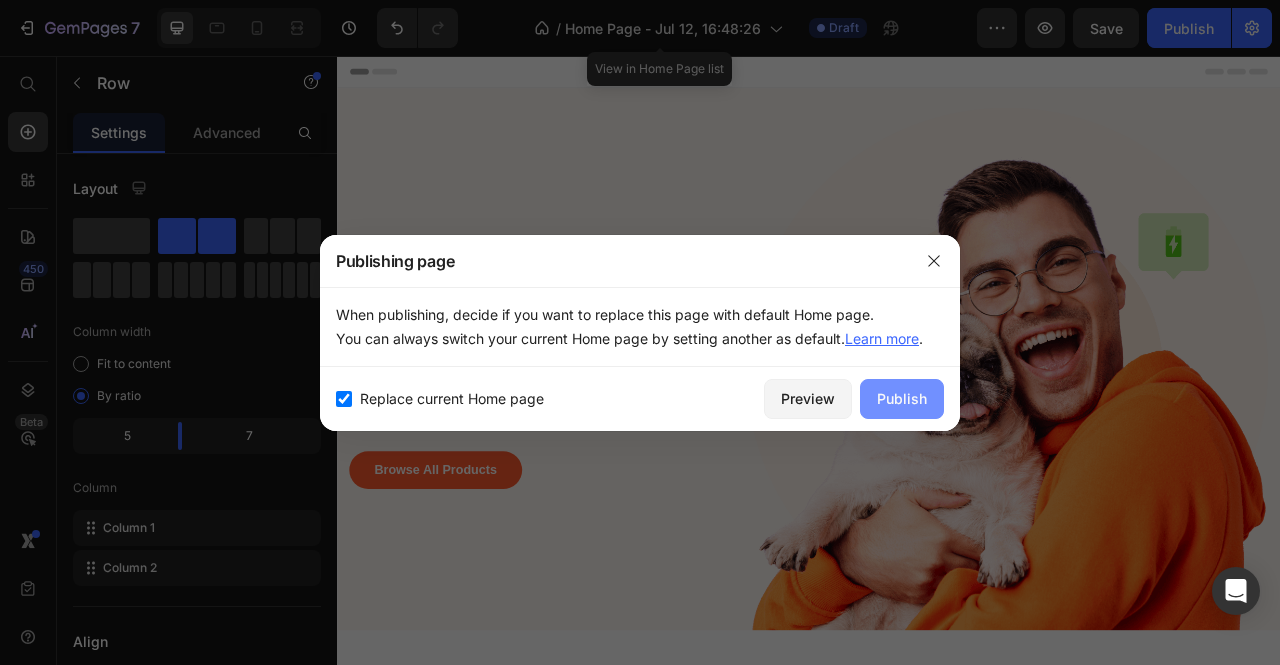 click on "Publish" at bounding box center [902, 399] 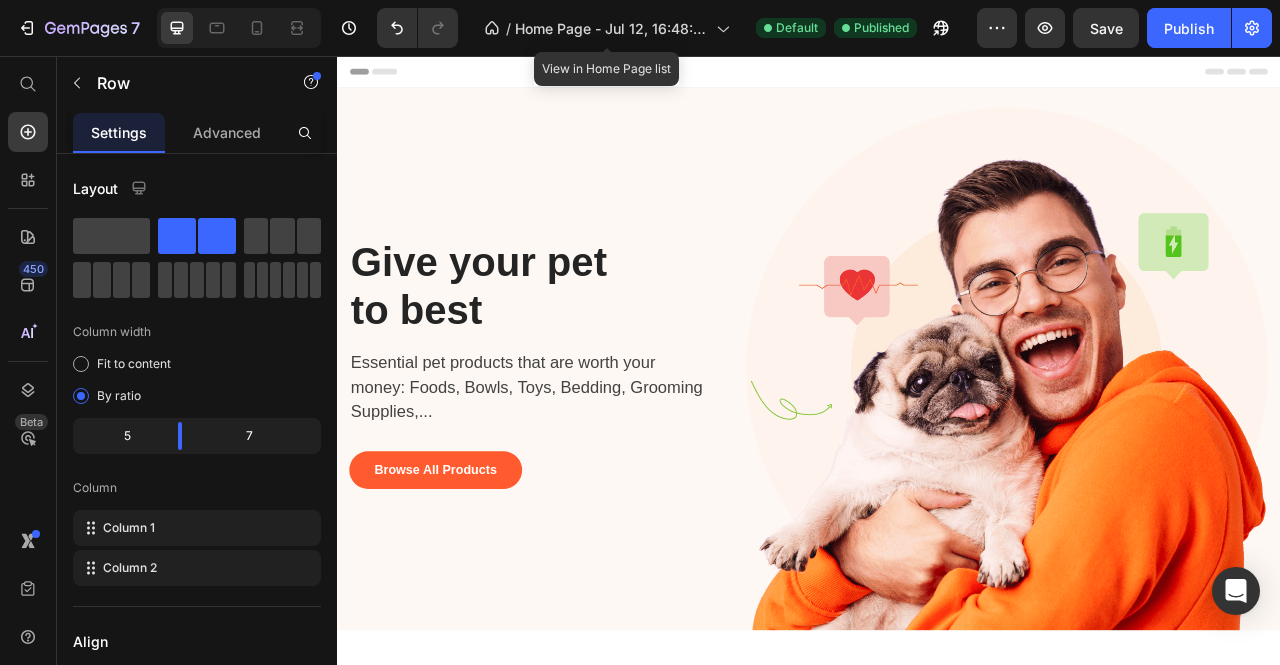 click 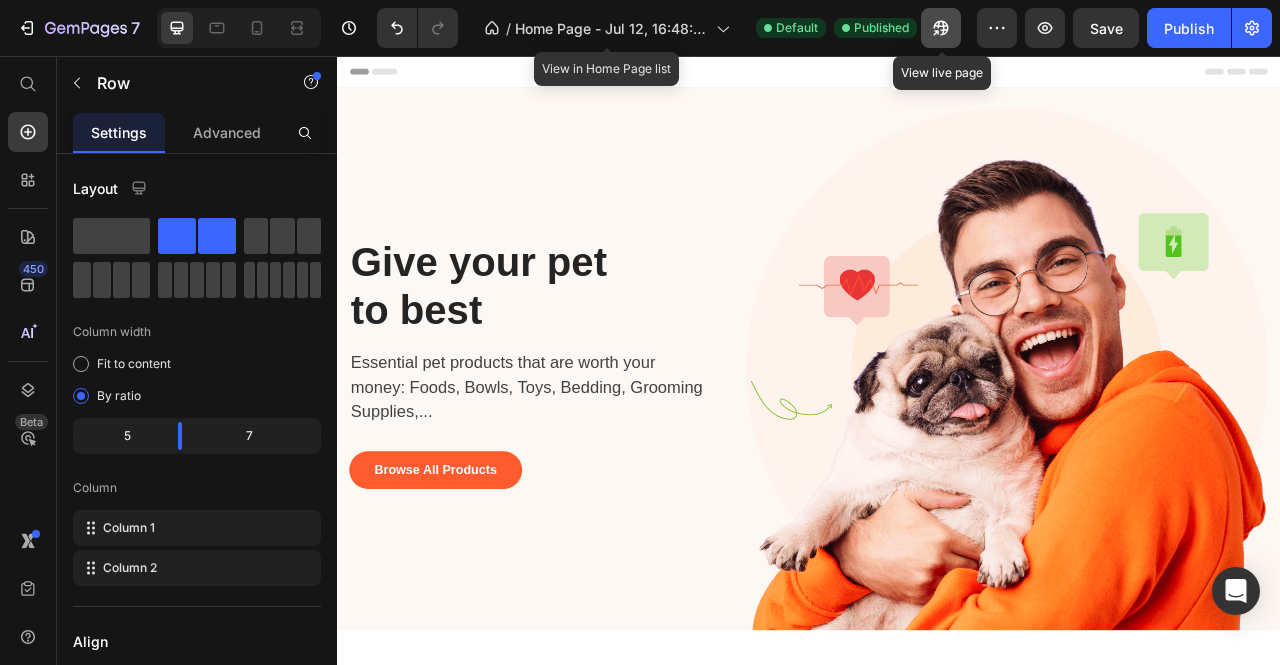 click 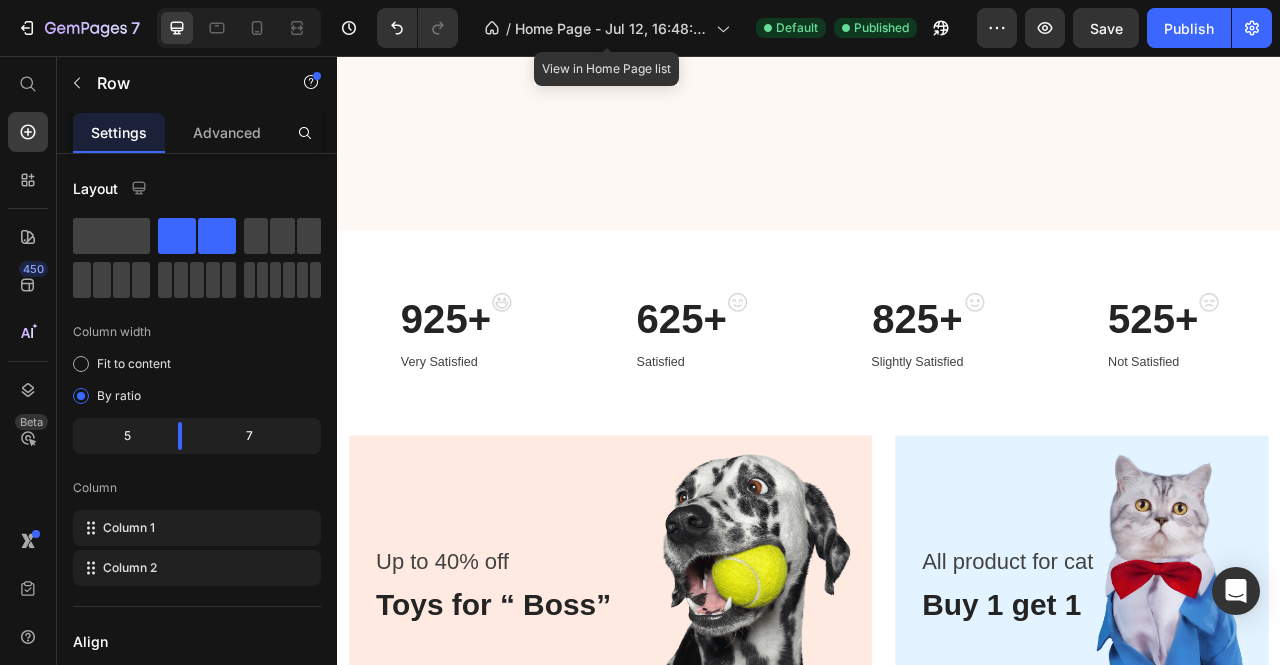 scroll, scrollTop: 0, scrollLeft: 0, axis: both 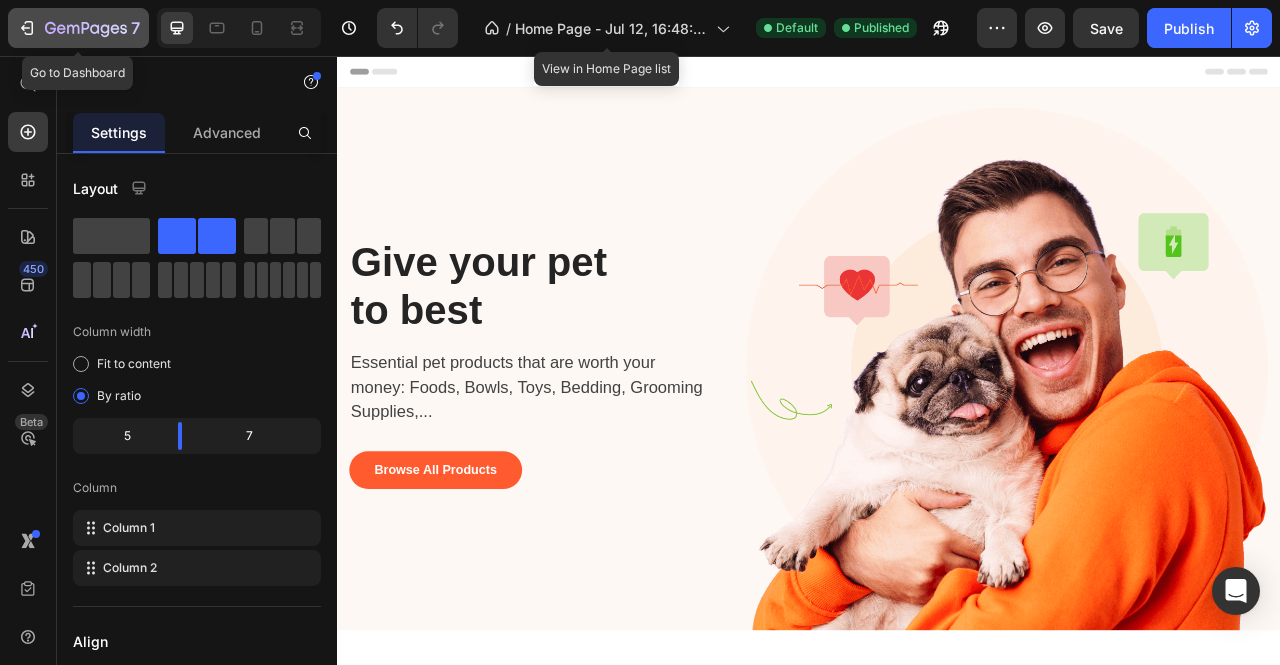 click on "7" at bounding box center [78, 28] 